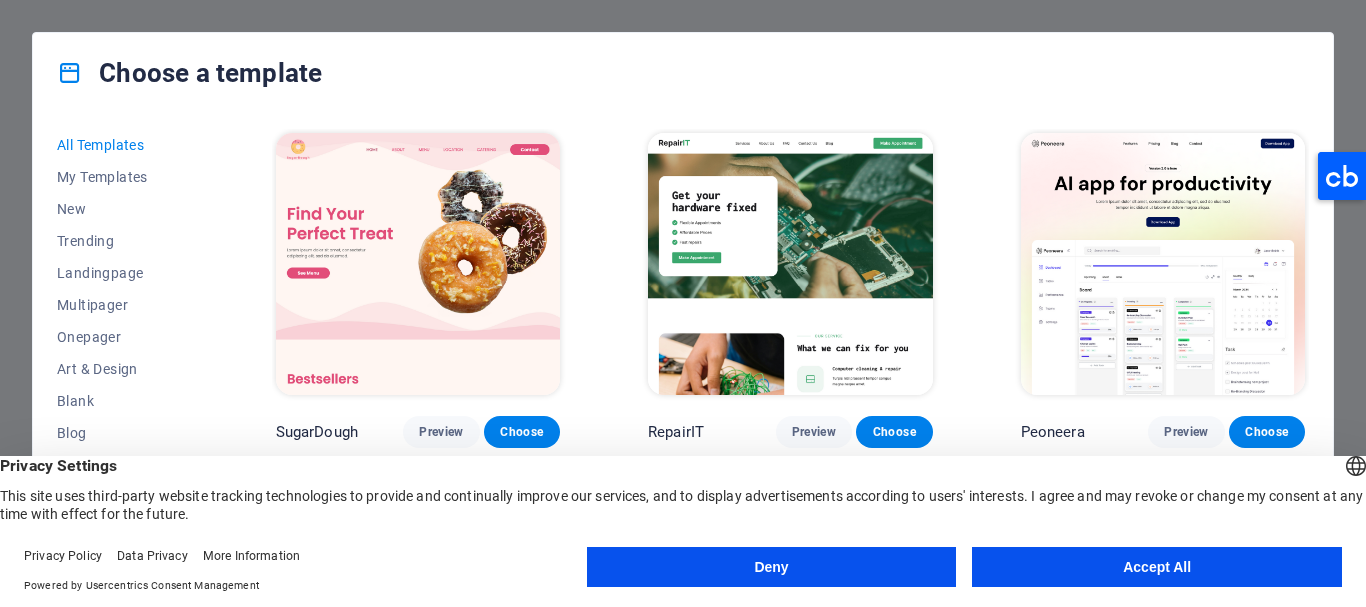 scroll, scrollTop: 0, scrollLeft: 0, axis: both 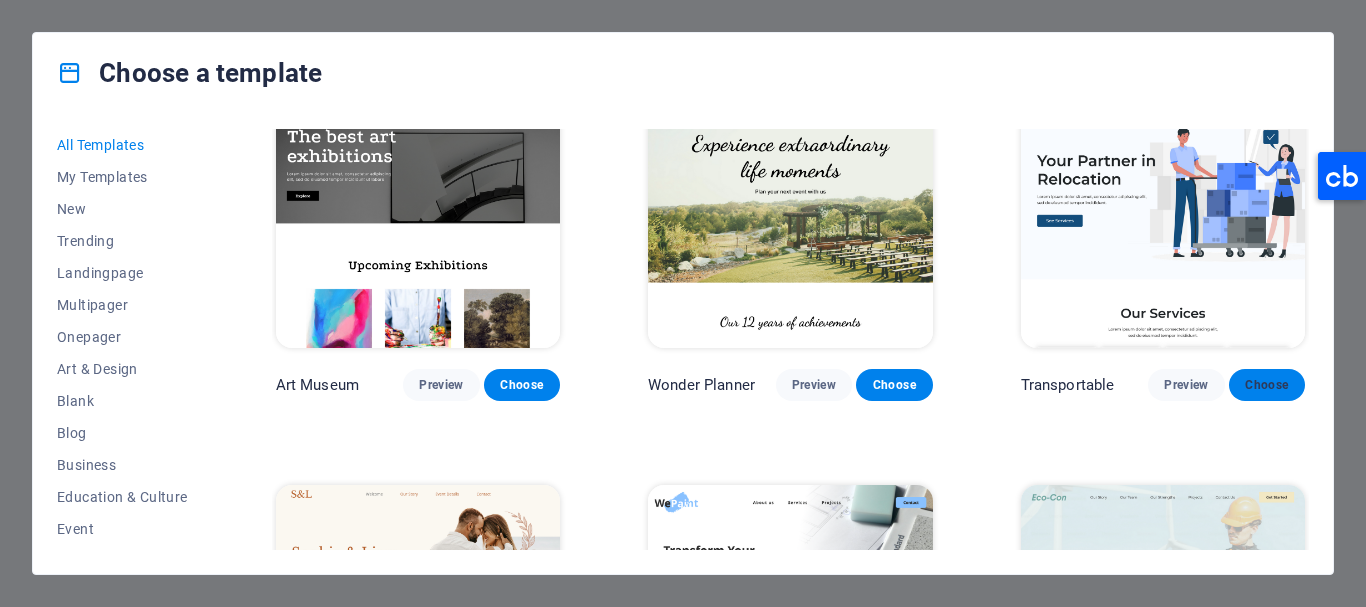 click on "Choose" at bounding box center [1267, 385] 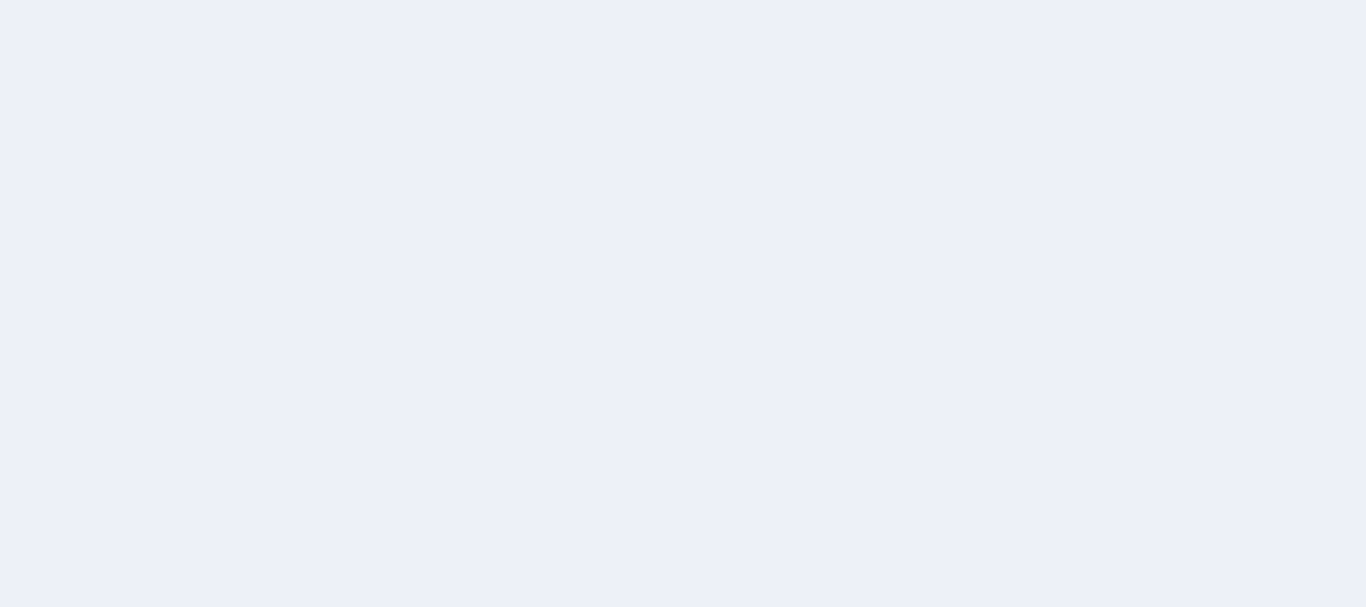 scroll, scrollTop: 0, scrollLeft: 0, axis: both 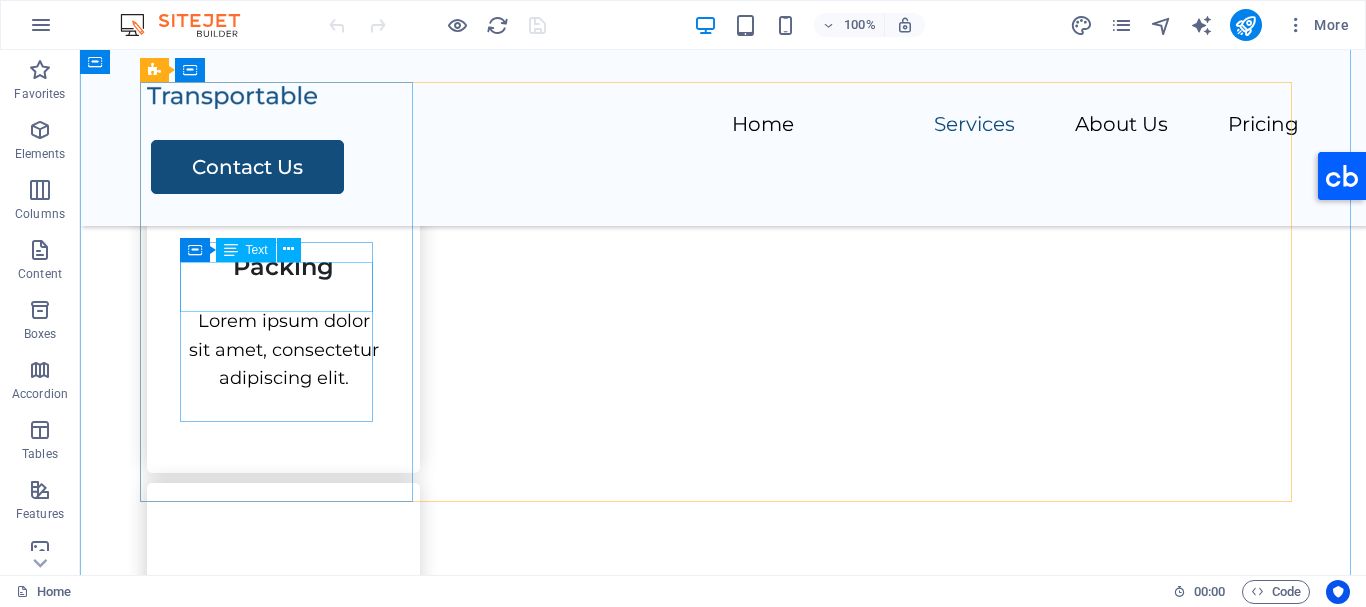 click on "Packing" at bounding box center [283, 258] 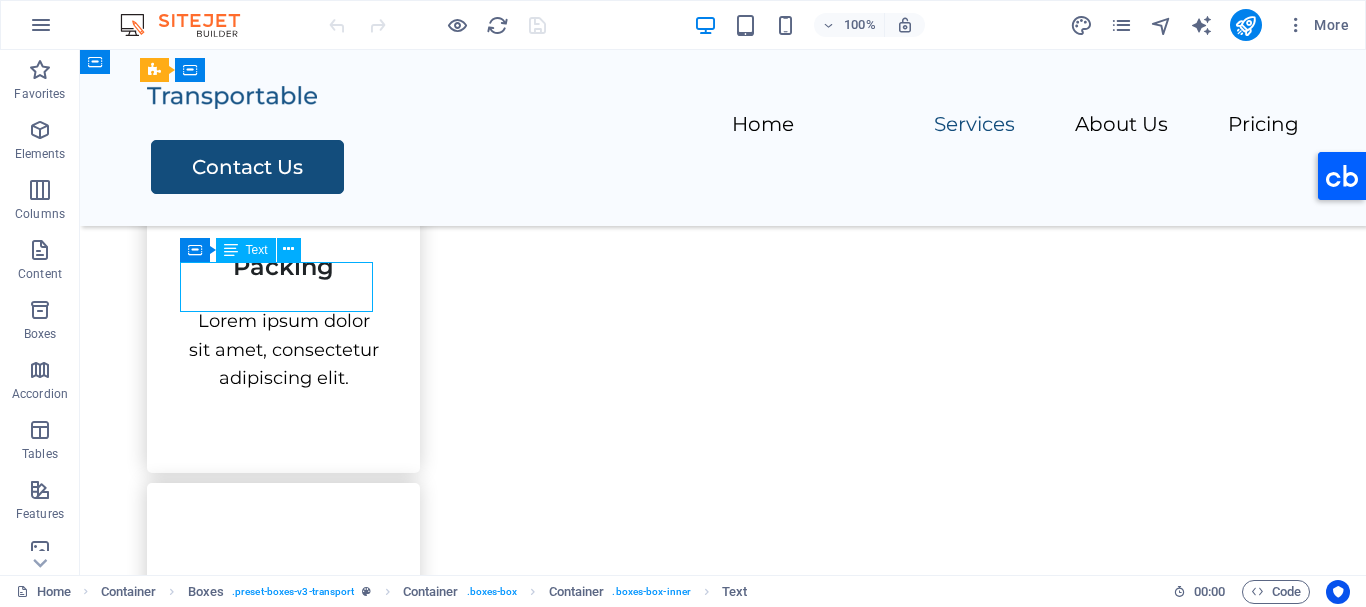 click on "Packing" at bounding box center [283, 258] 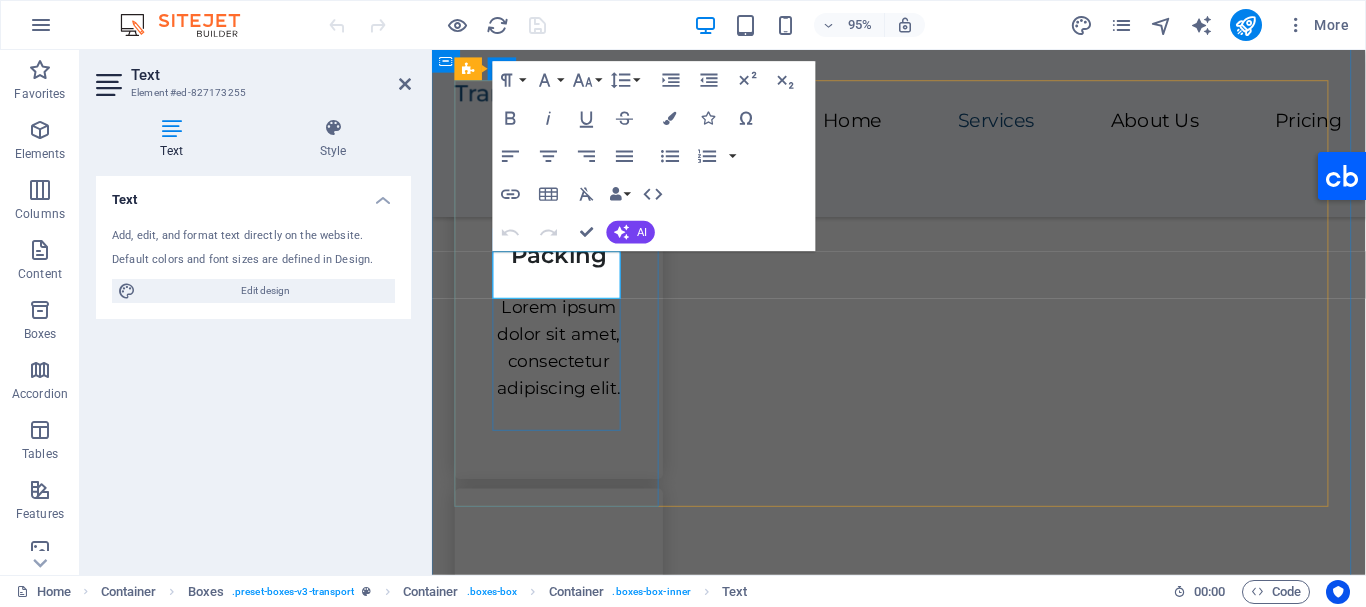 click on "Packing" at bounding box center [565, 266] 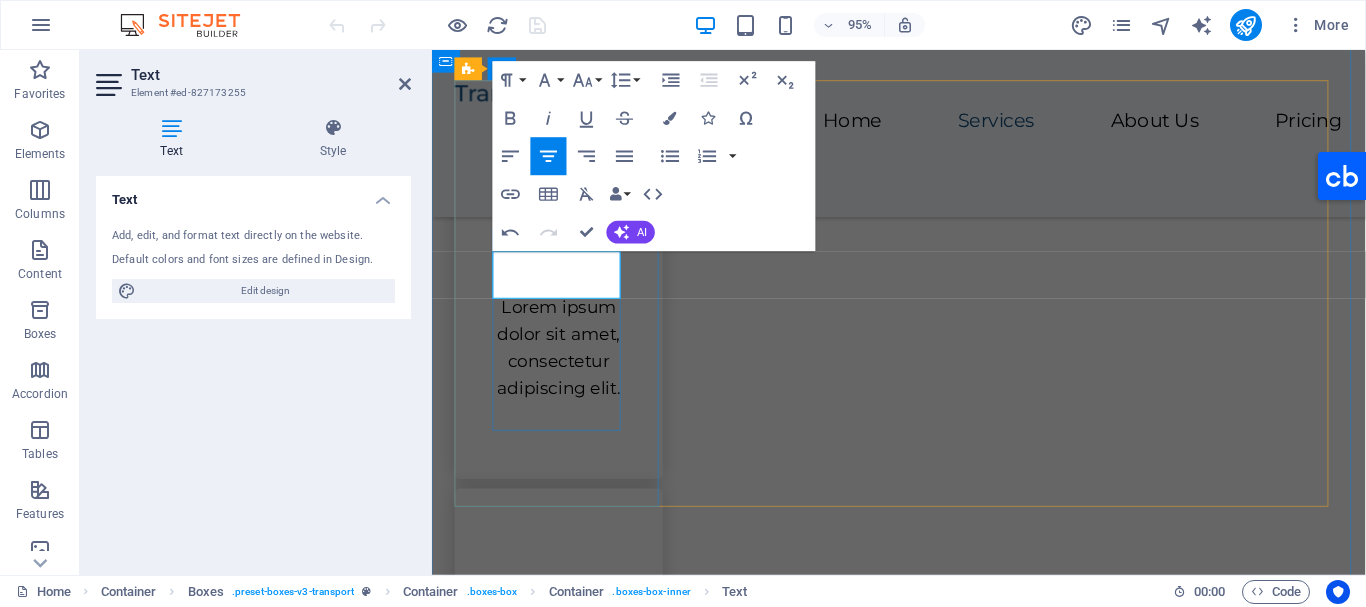 type 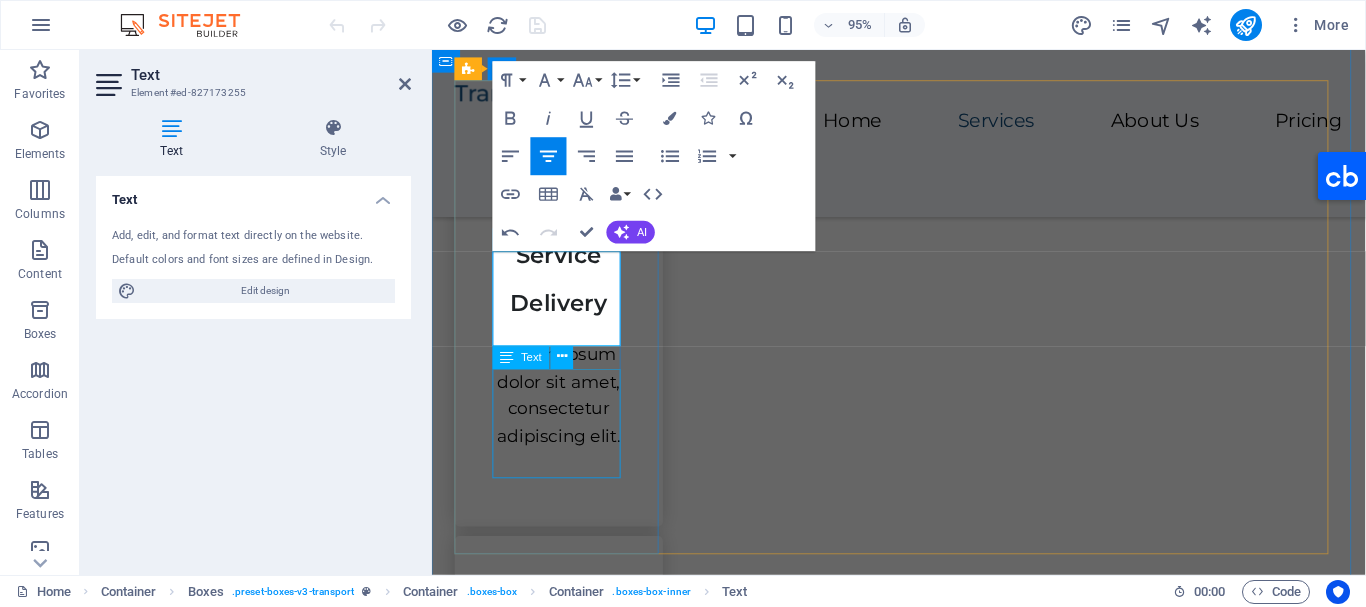 click on "Lorem ipsum dolor sit amet, consectetur adipiscing elit." at bounding box center (565, 414) 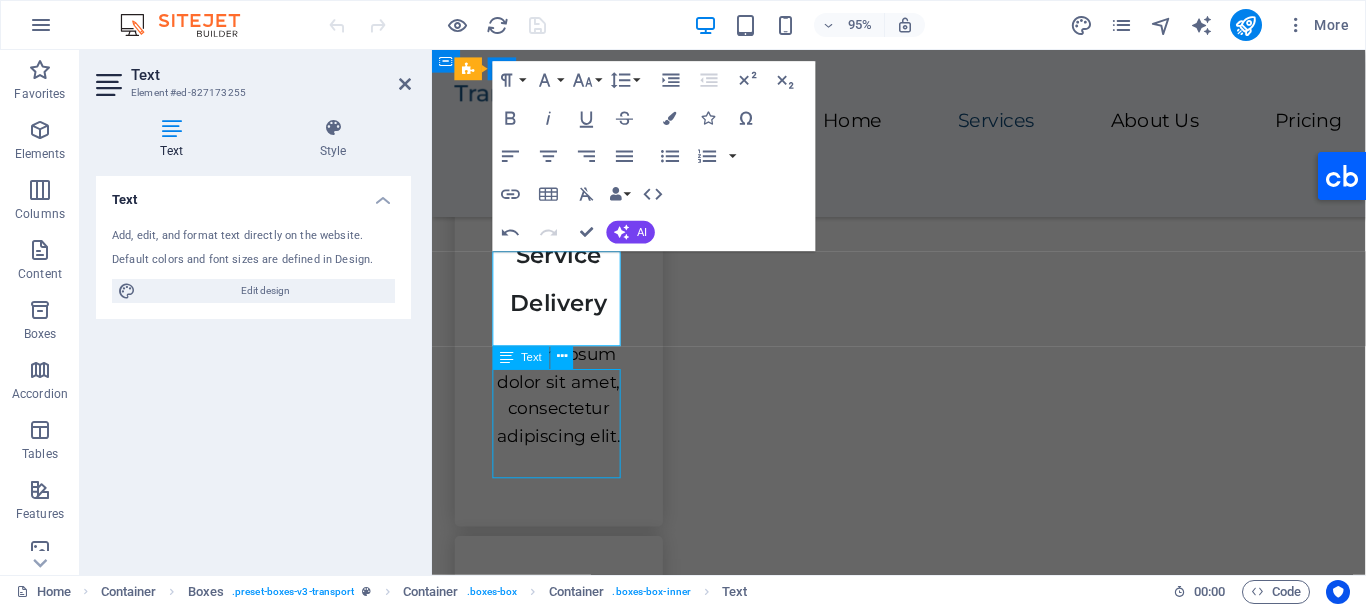 click on "Lorem ipsum dolor sit amet, consectetur adipiscing elit." at bounding box center (565, 414) 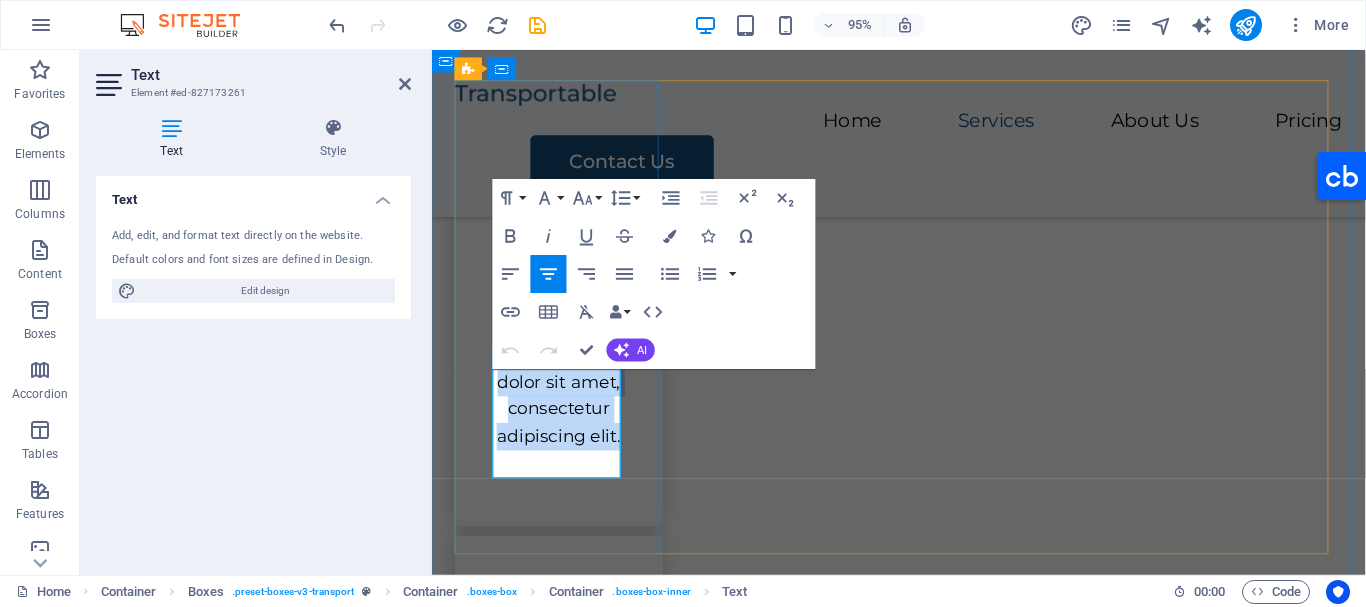 click on "Lorem ipsum dolor sit amet, consectetur adipiscing elit." at bounding box center [565, 414] 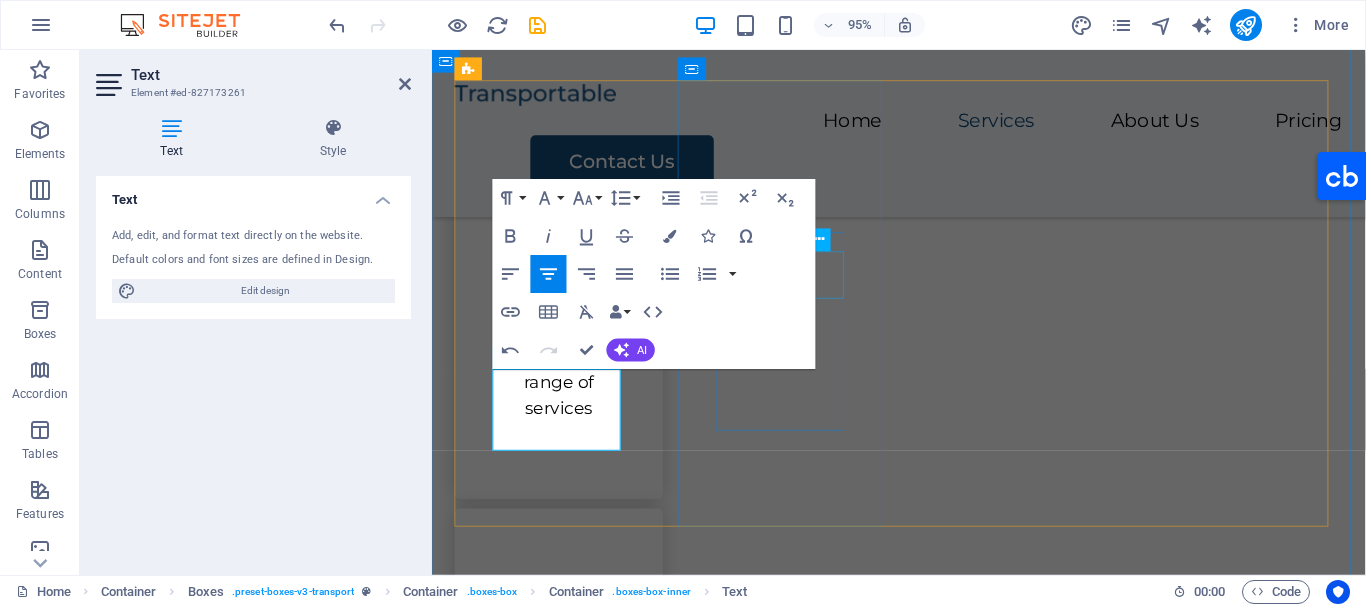 click on "Transportation" at bounding box center [565, 738] 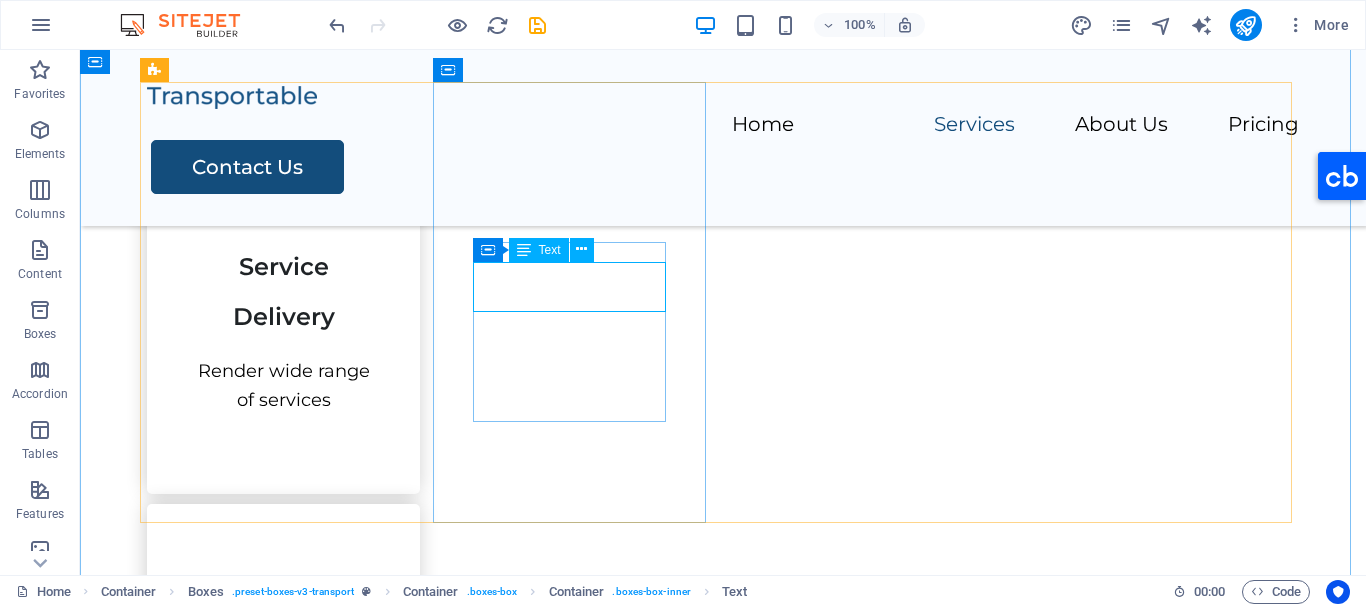 click on "Transportation" at bounding box center (283, 709) 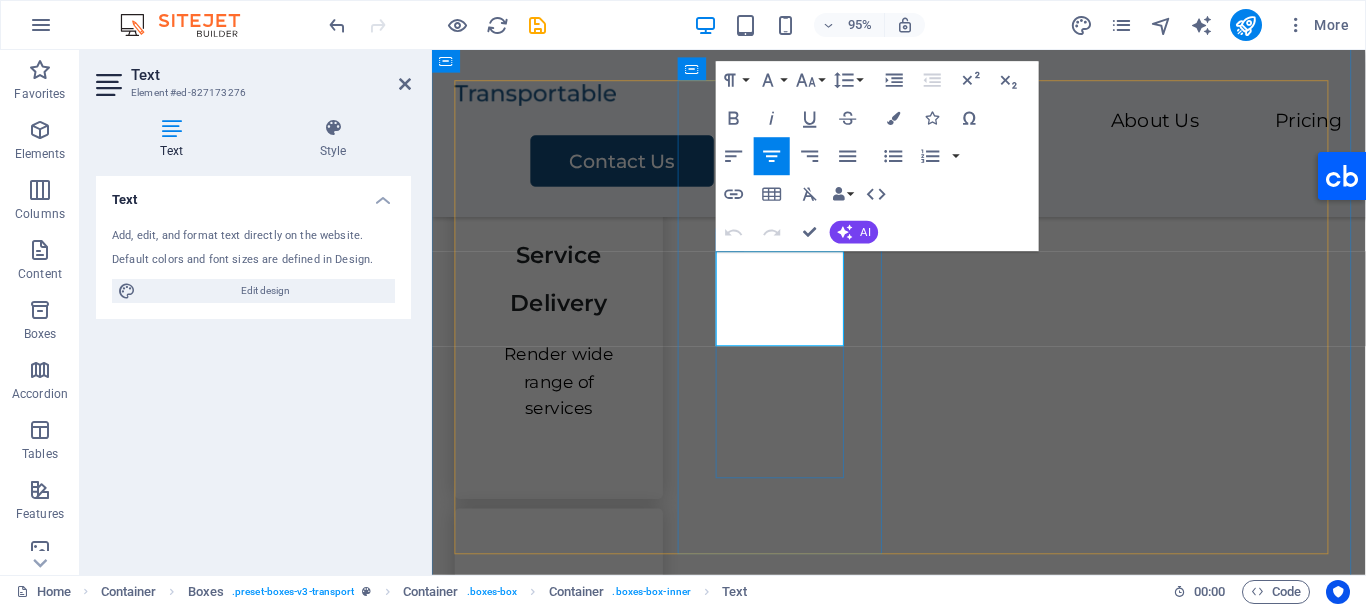 click on "Transportation" at bounding box center [565, 763] 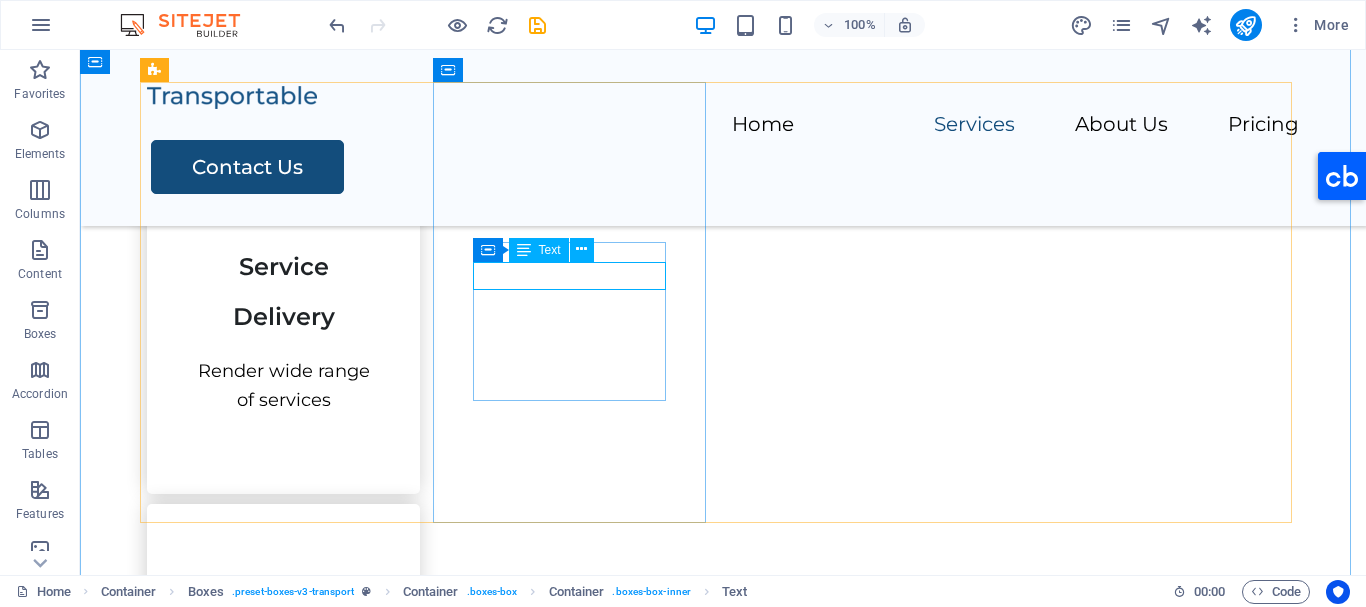click on "Skil" at bounding box center [283, 698] 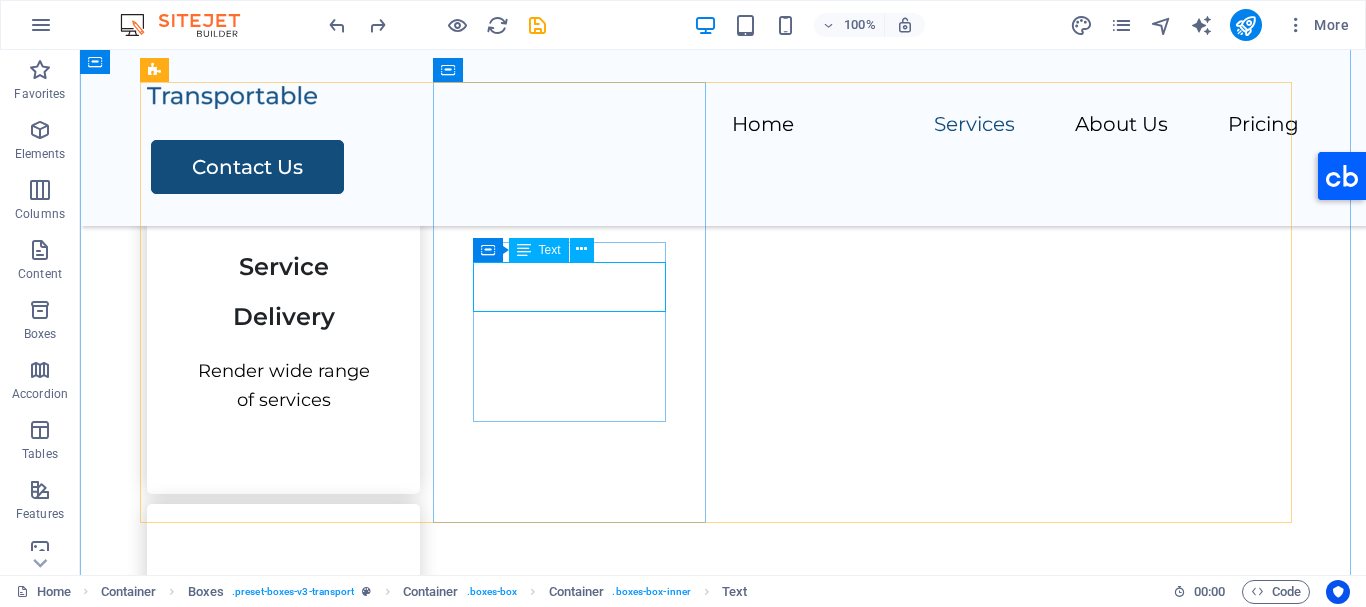 drag, startPoint x: 612, startPoint y: 294, endPoint x: 598, endPoint y: 294, distance: 14 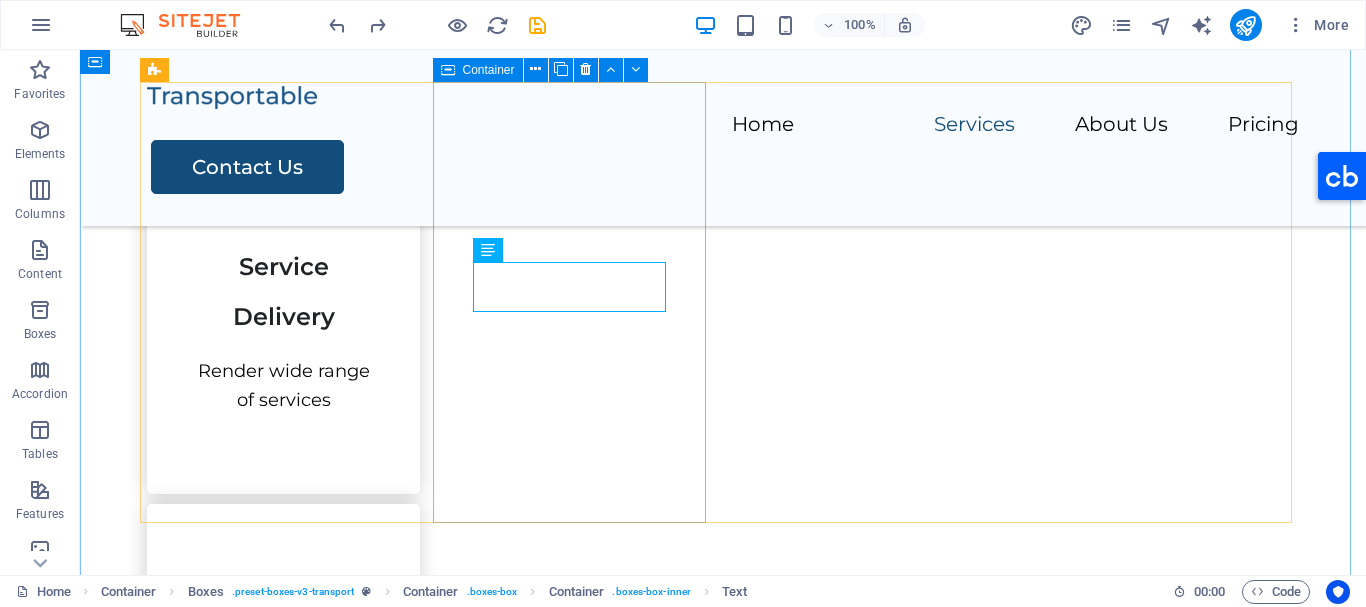 click on "Transportation Lorem ipsum dolor sit amet, consectetur adipiscing elit." at bounding box center [283, 714] 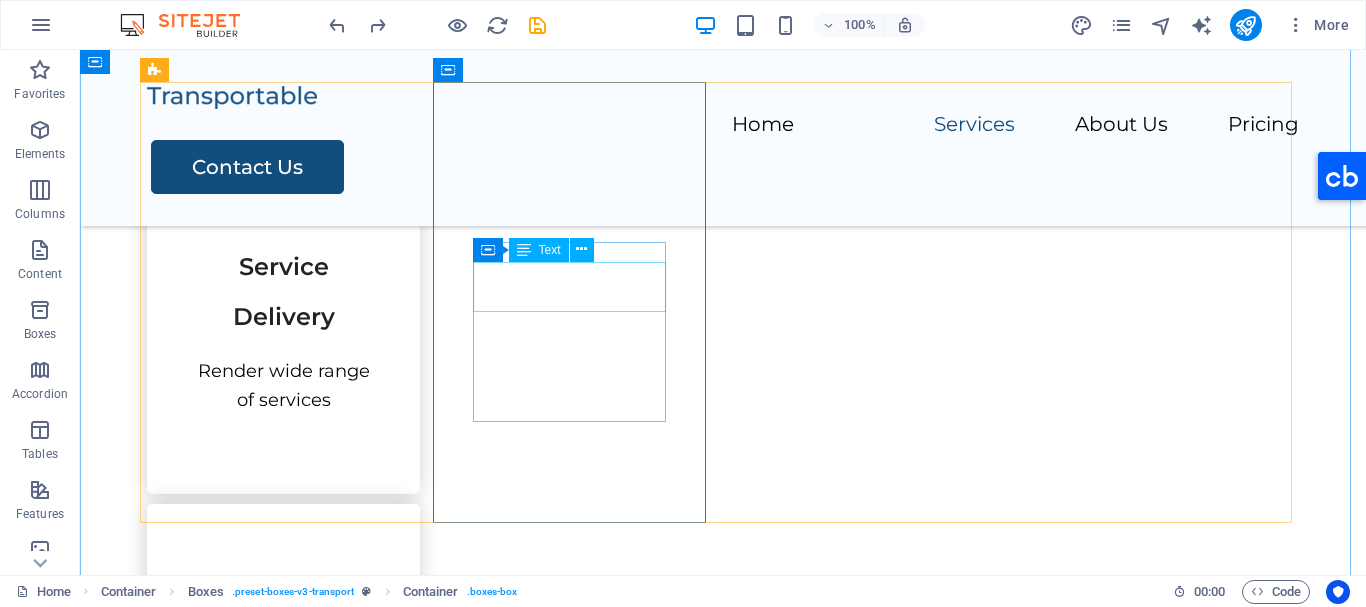 click on "Transportation" at bounding box center (283, 709) 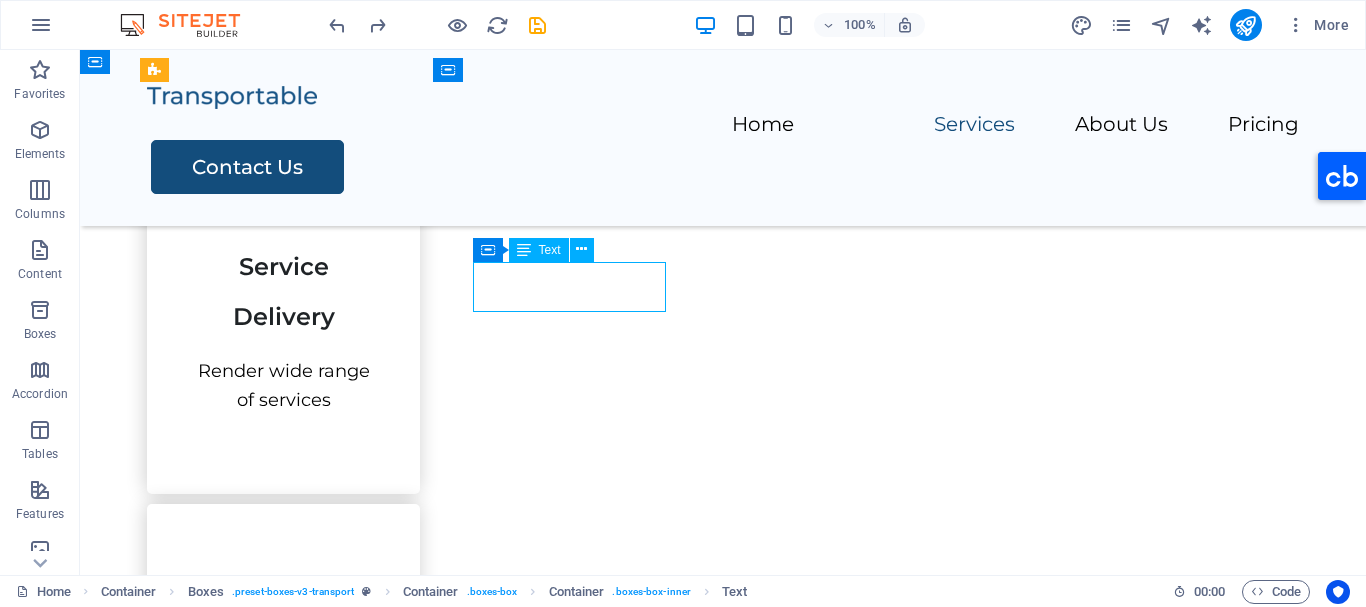 click on "Transportation" at bounding box center (283, 709) 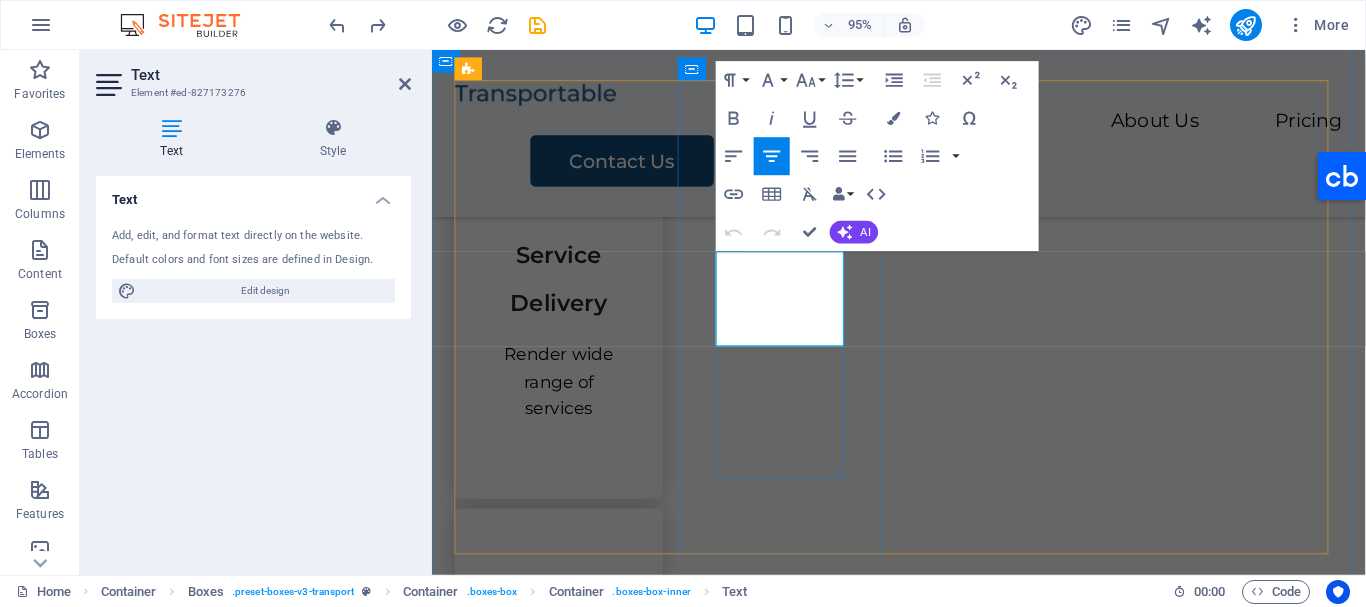 type 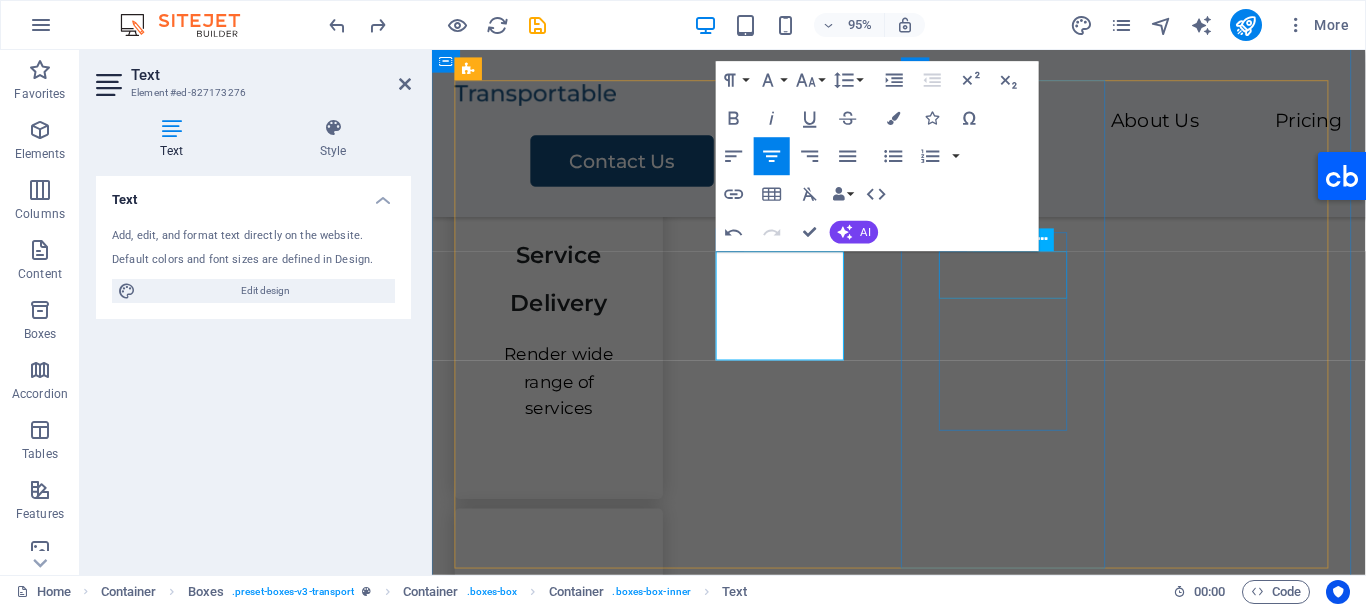 click on "Storage" at bounding box center (565, 1263) 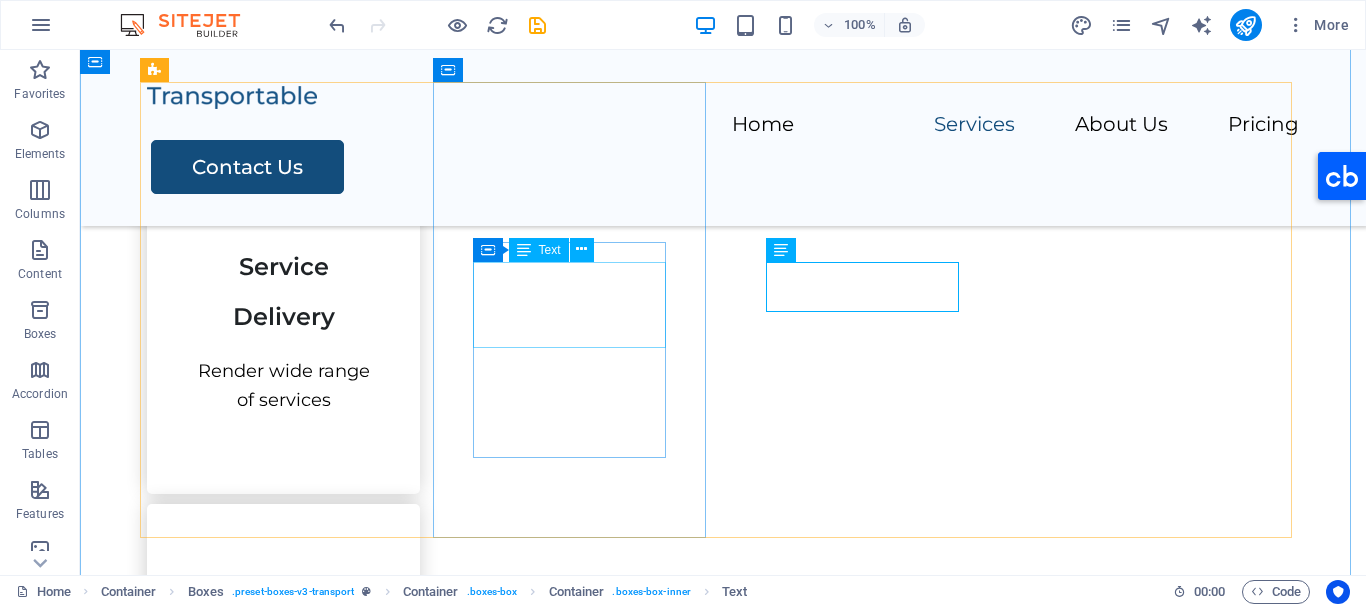 click on "Skill Acquisition and Training" at bounding box center (283, 727) 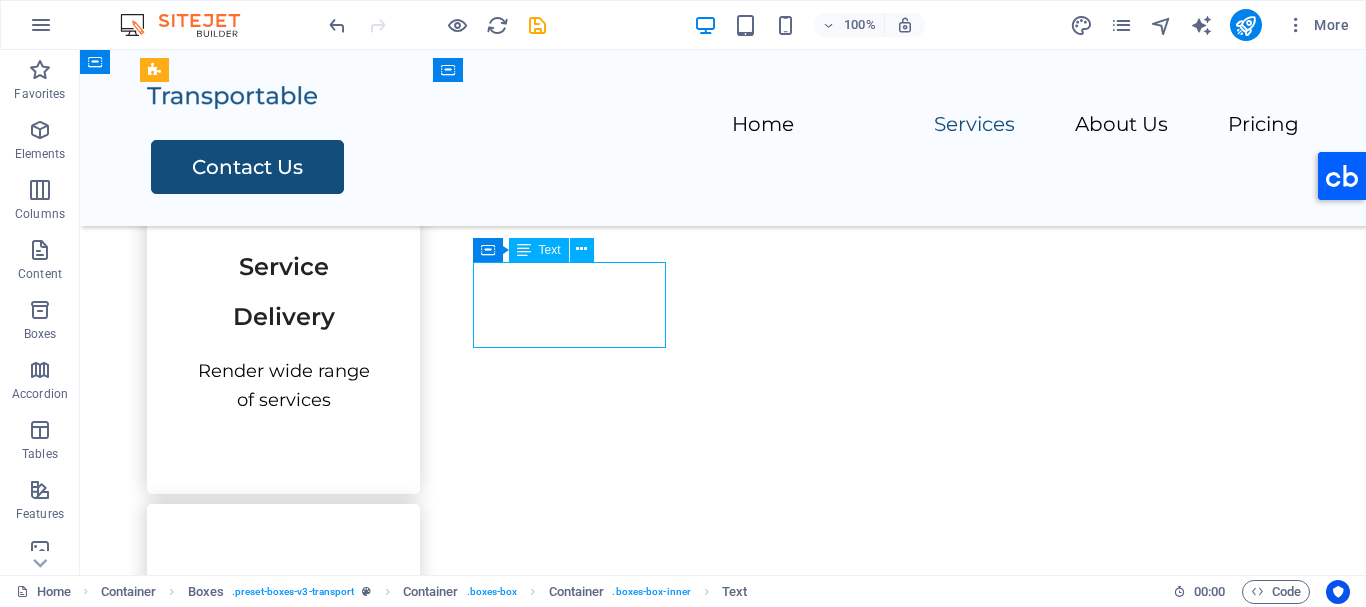 click on "Skill Acquisition and Training" at bounding box center (283, 727) 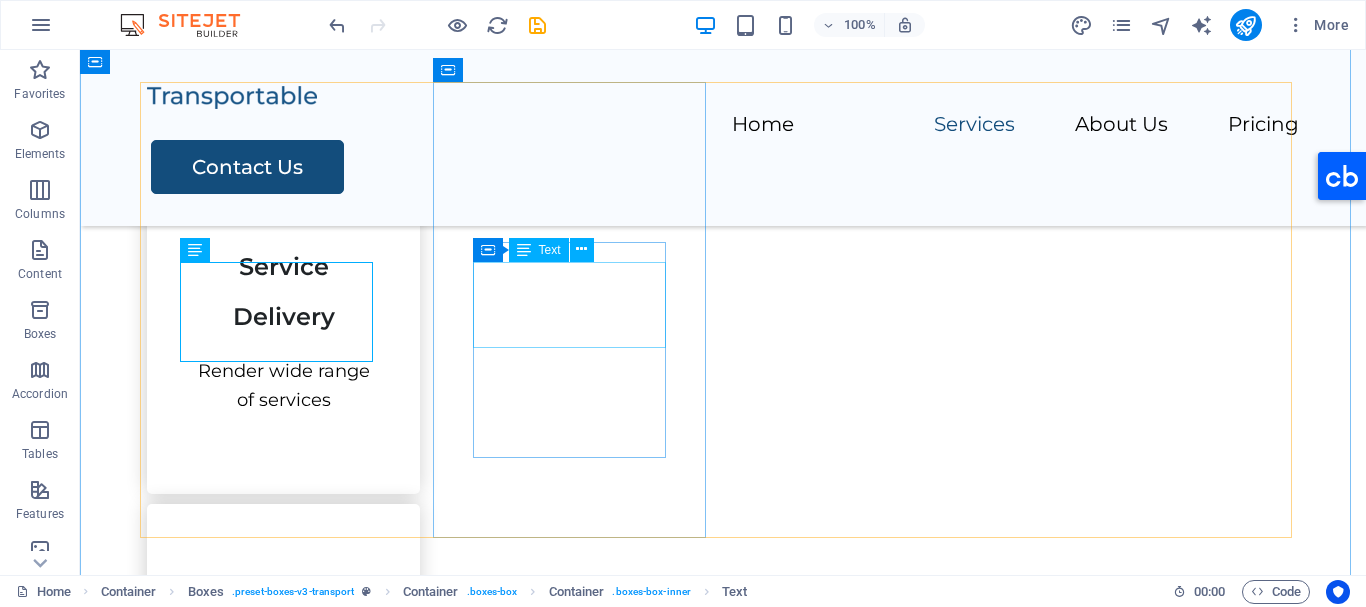 click on "Skill Acquisition and Training" at bounding box center [283, 727] 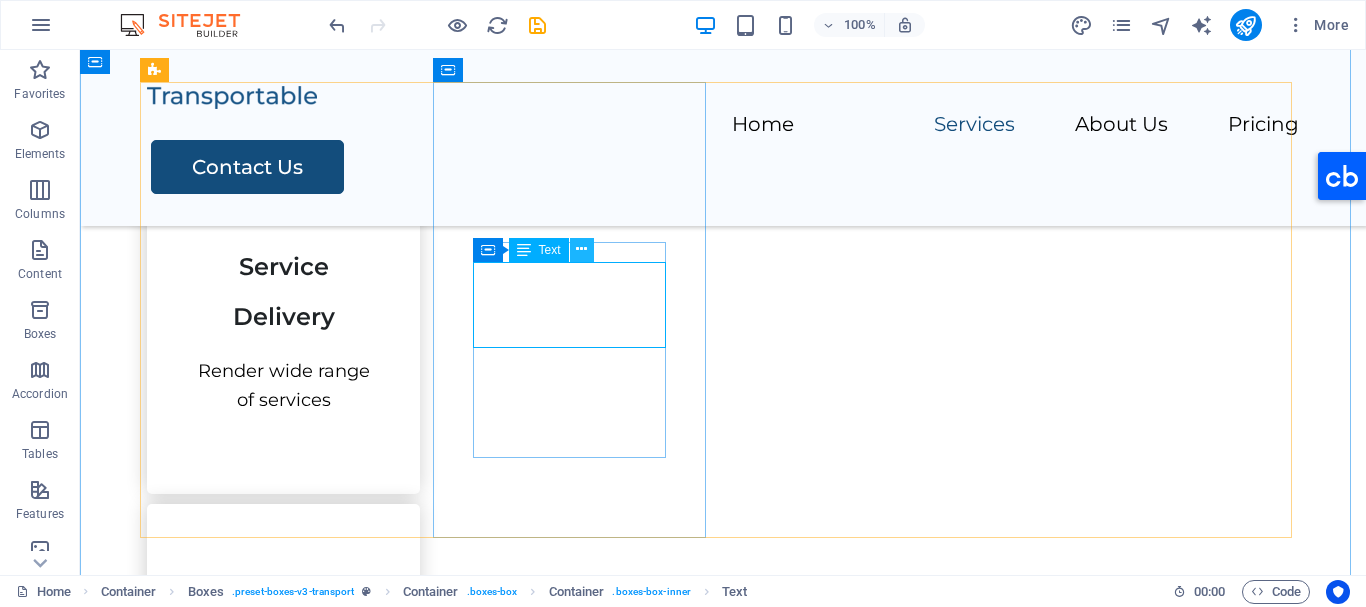 click at bounding box center (582, 250) 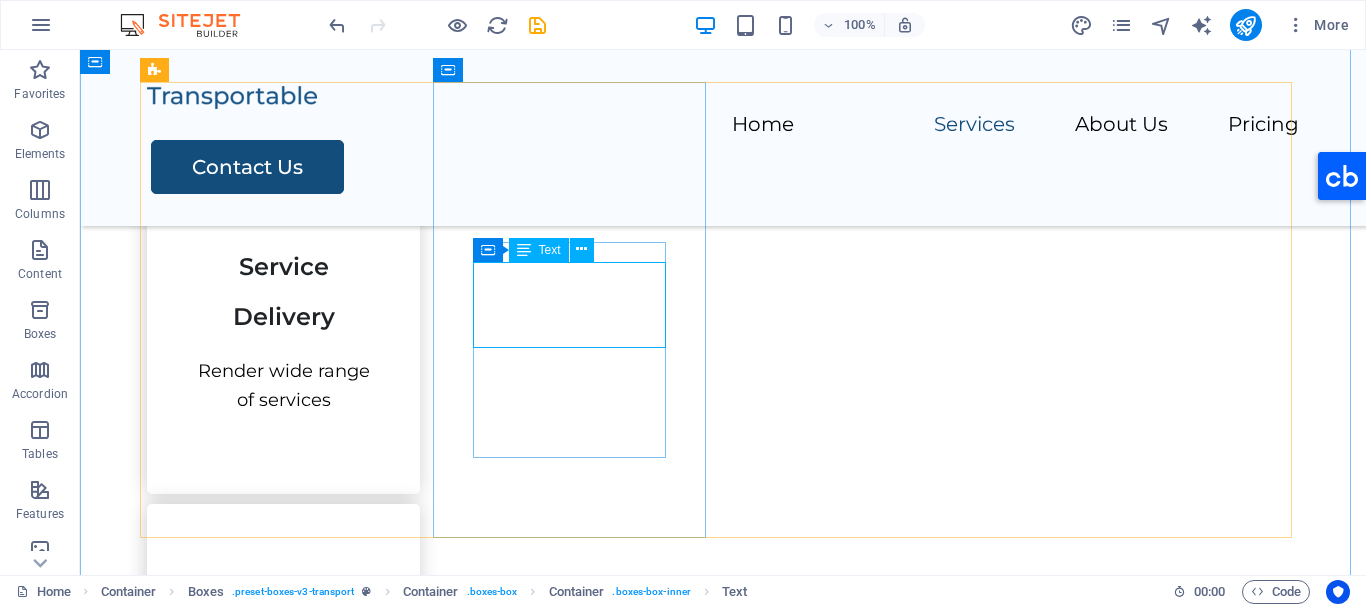 click on "Skill Acquisition and Training" at bounding box center (283, 727) 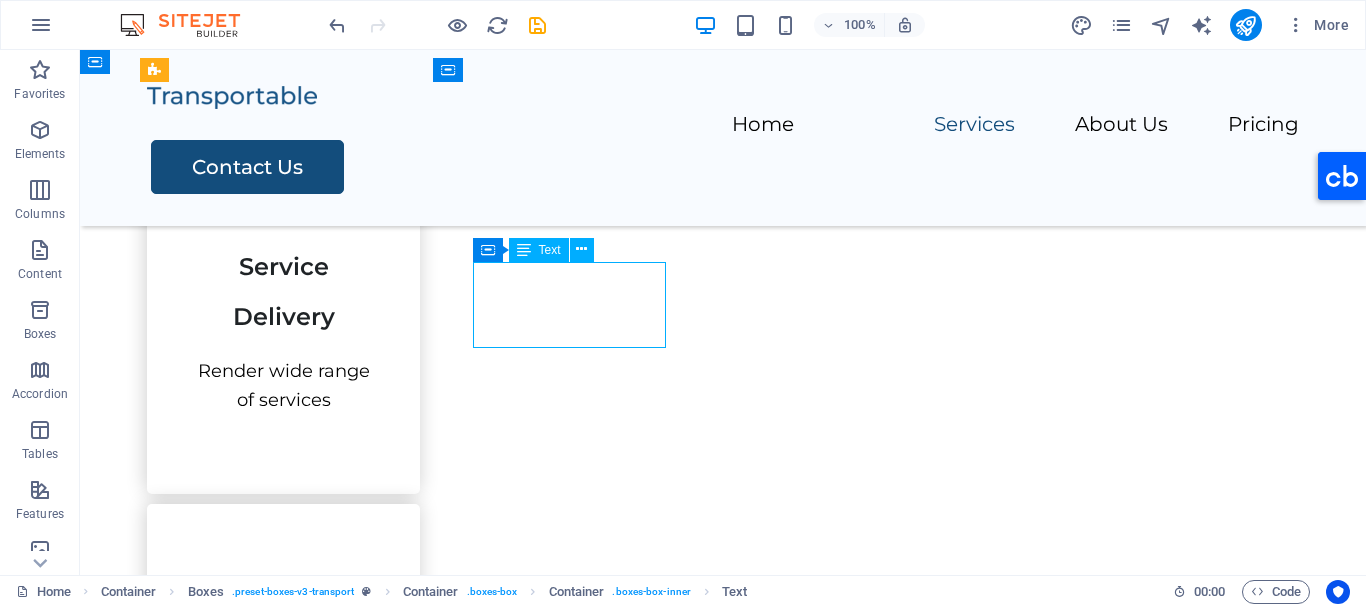 drag, startPoint x: 538, startPoint y: 310, endPoint x: 583, endPoint y: 335, distance: 51.47815 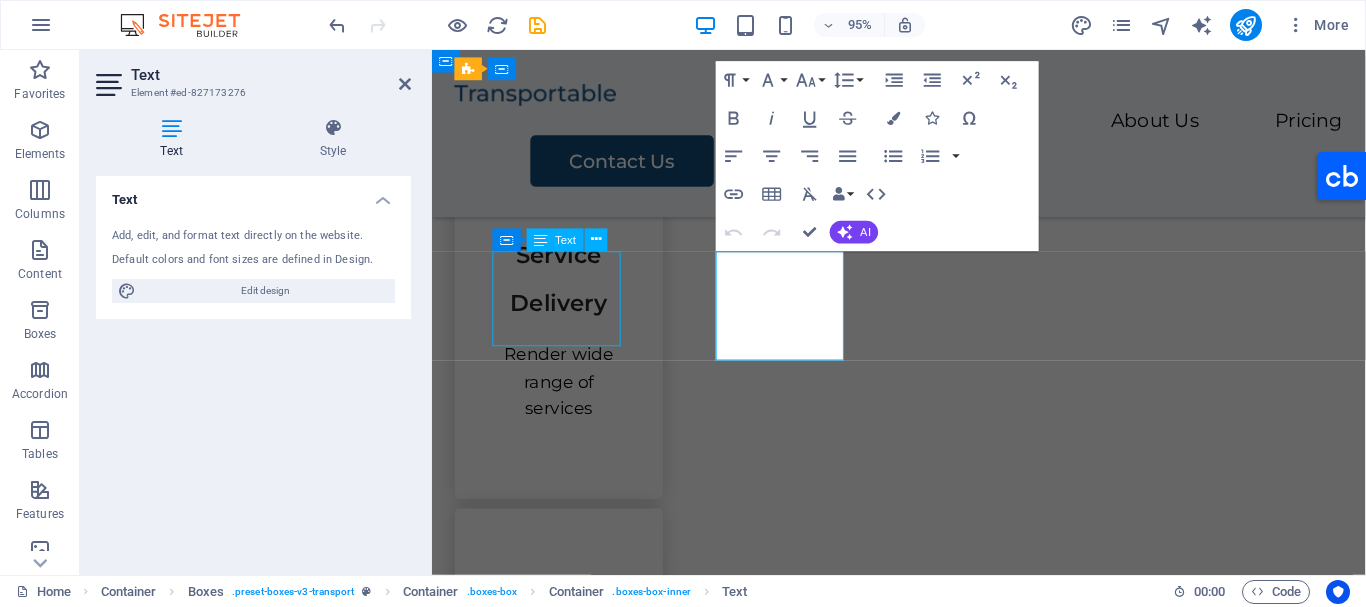 click on "Service Delivery" at bounding box center (565, 283) 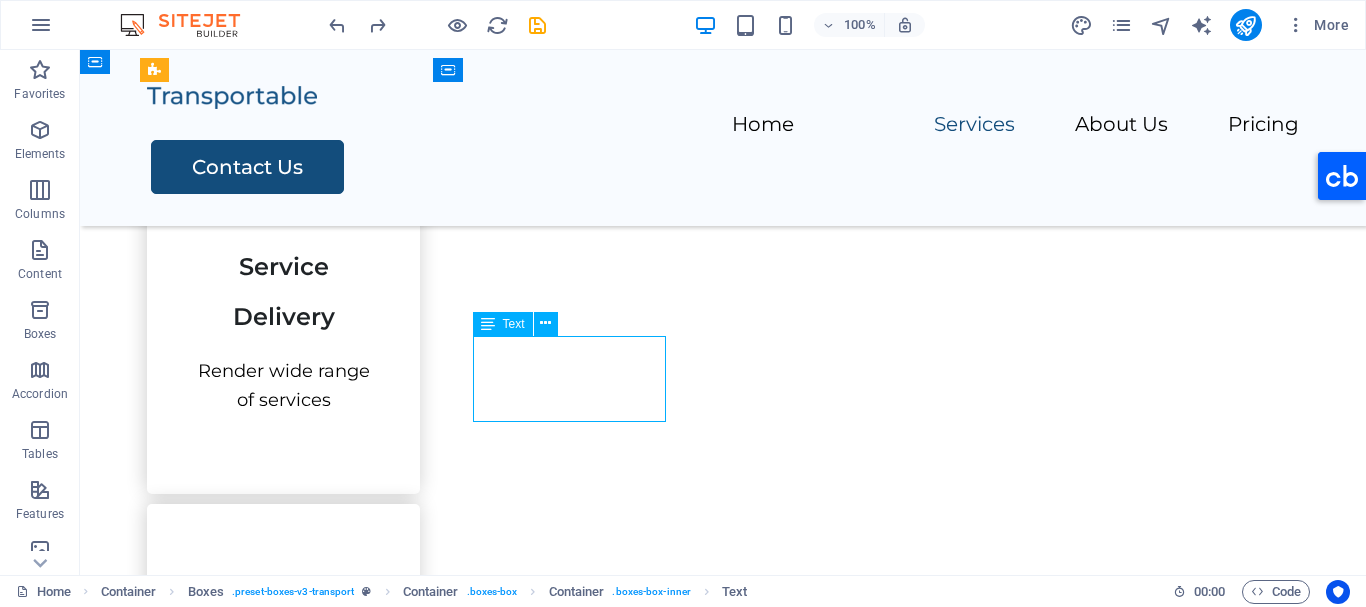 click on "Lorem ipsum dolor sit amet, consectetur adipiscing elit." at bounding box center (283, 801) 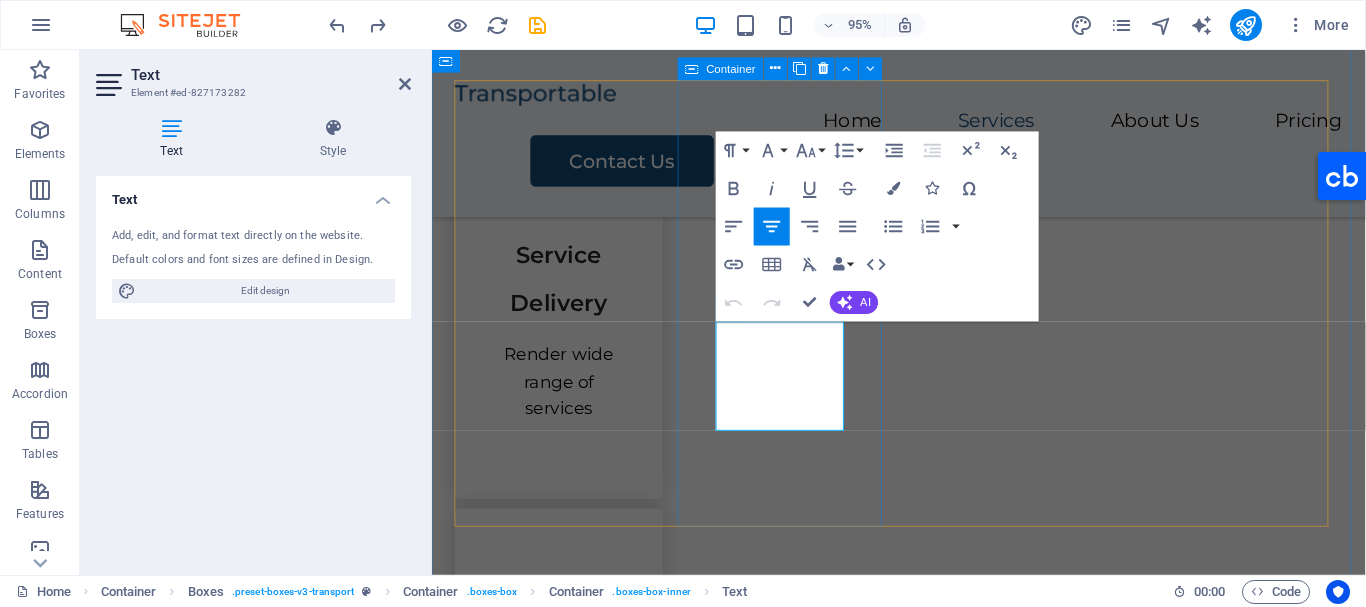 type 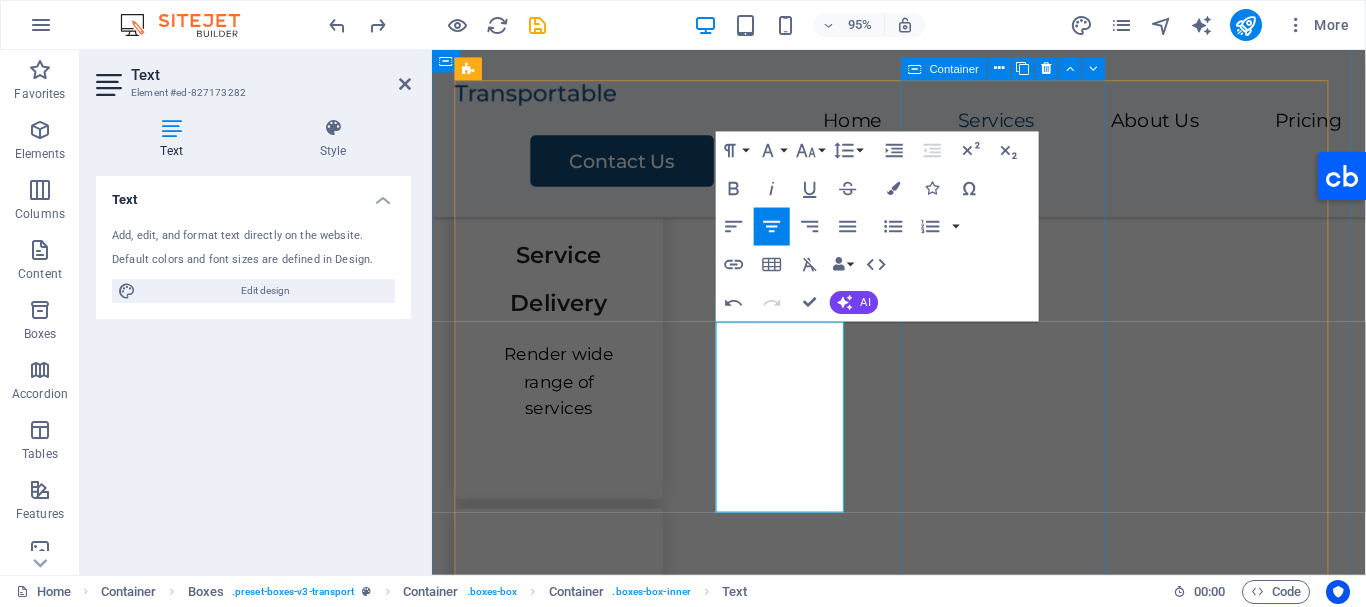 click on "Storage Lorem ipsum dolor sit amet, consectetur adipiscing elit." at bounding box center (565, 1303) 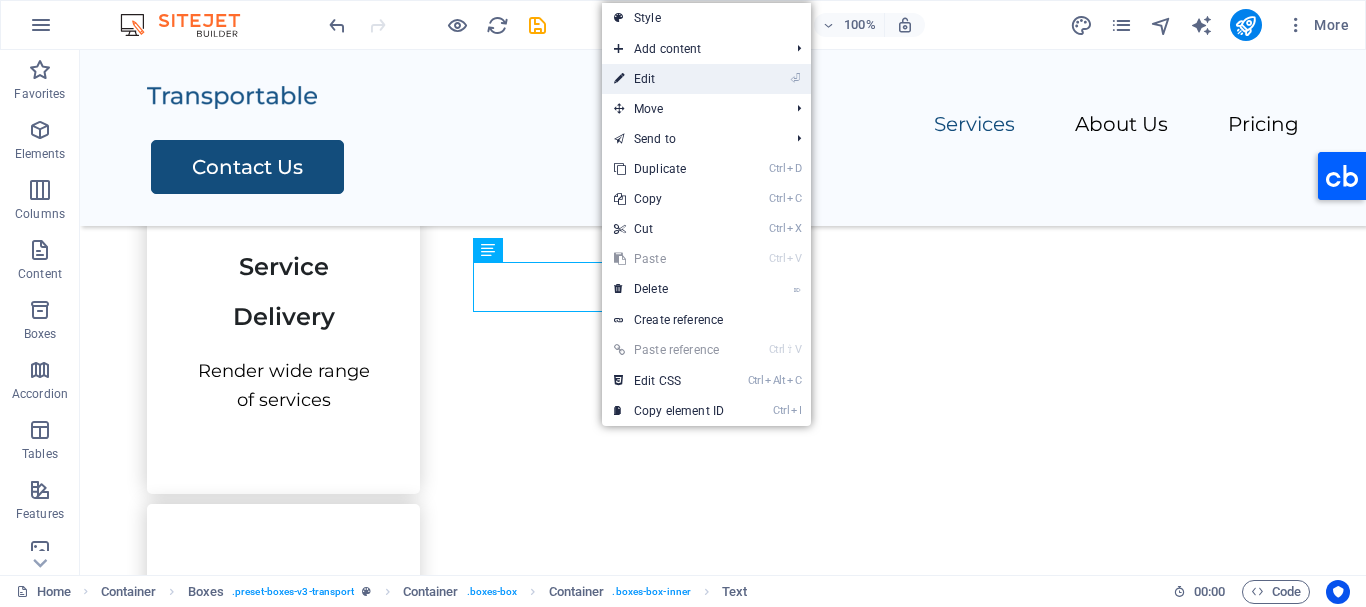 click on "⏎  Edit" at bounding box center [669, 79] 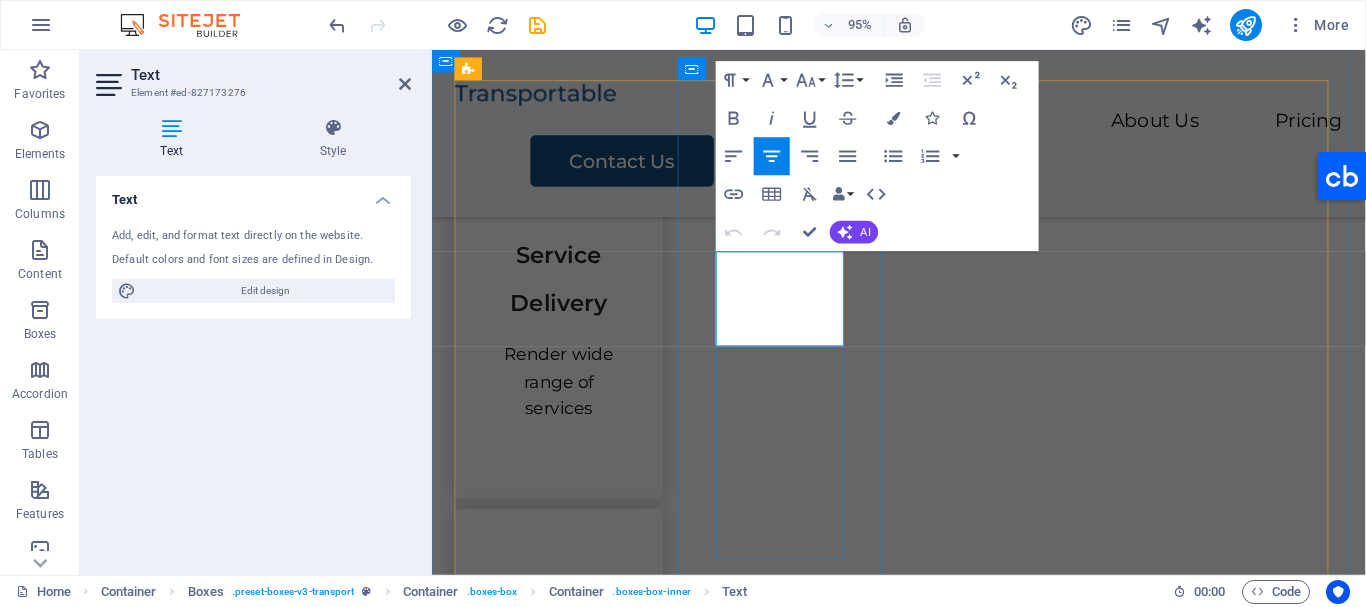 type 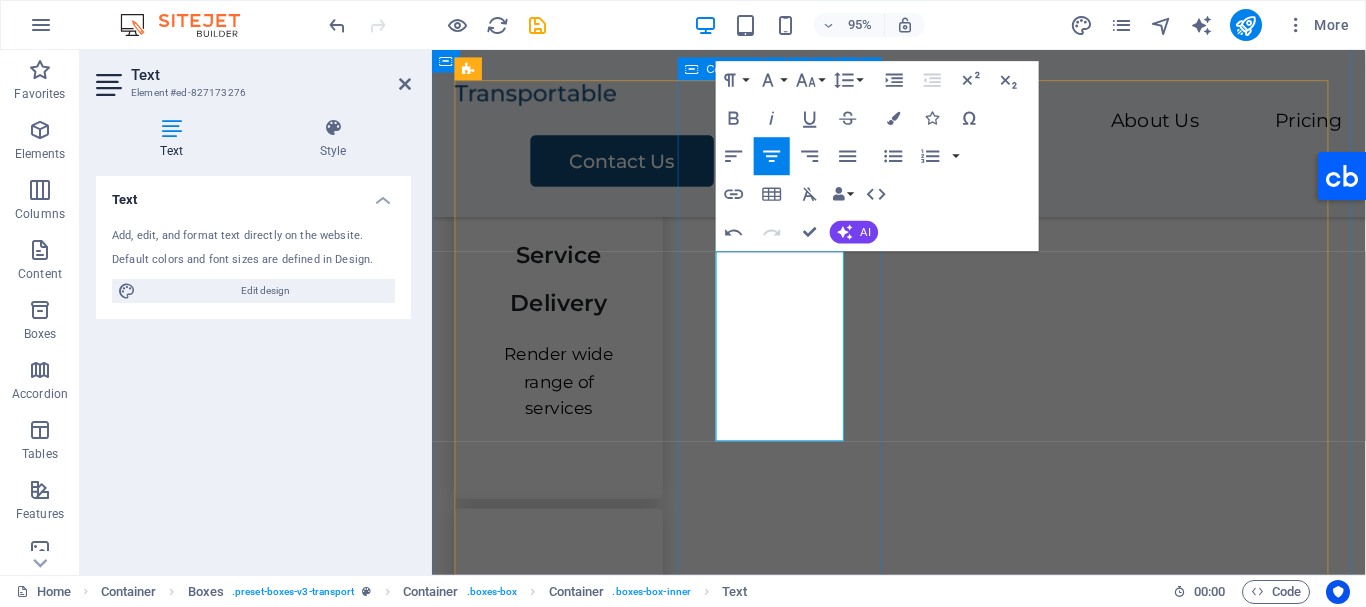 click on "Skill Acquisition and Training Get enrolled for our skill acquisition programs specially designed for you." at bounding box center [565, 876] 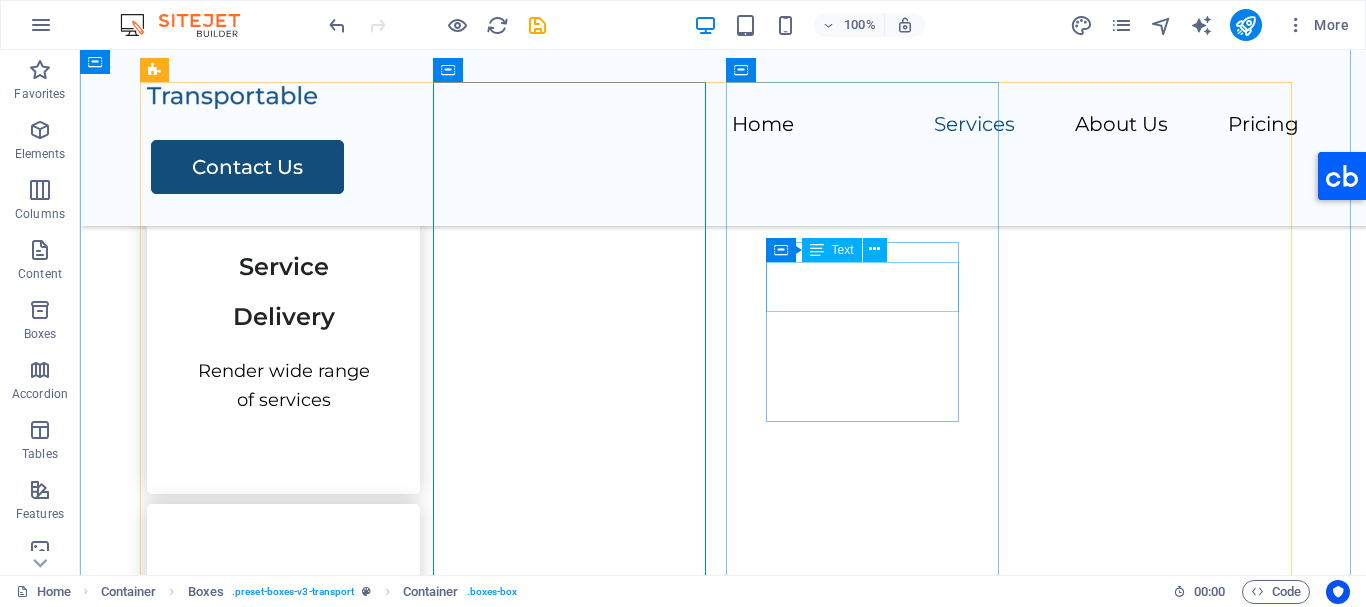 click on "Storage" at bounding box center [283, 1269] 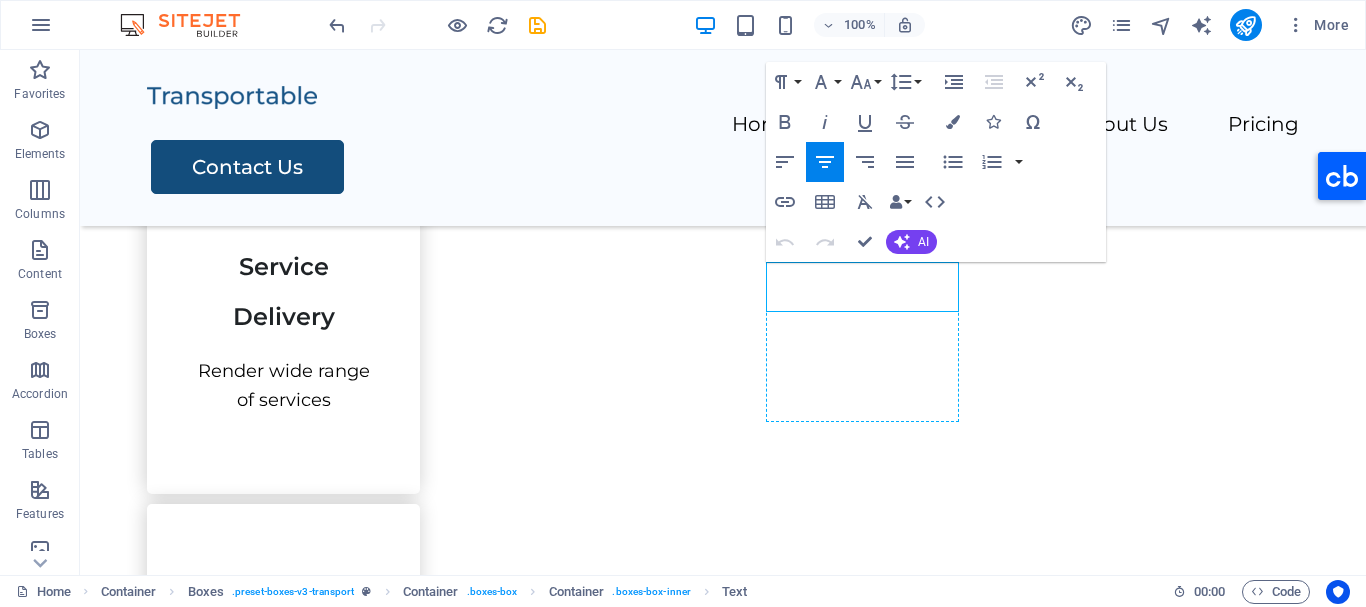 drag, startPoint x: 874, startPoint y: 308, endPoint x: 768, endPoint y: 327, distance: 107.68937 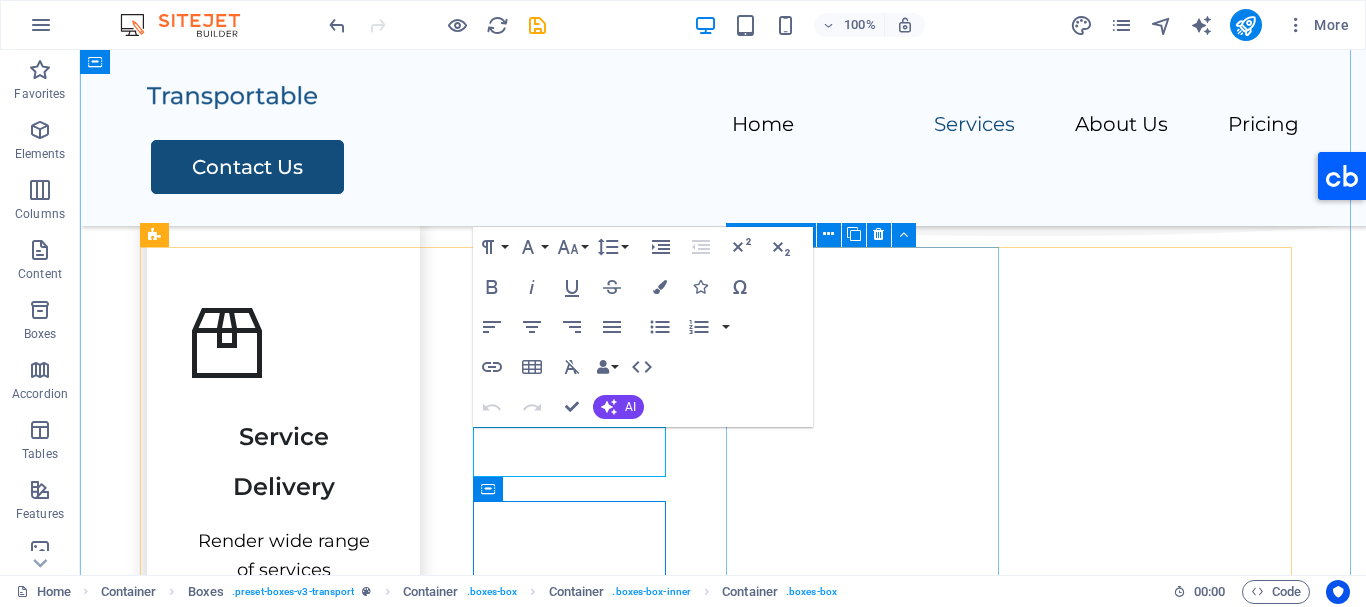 scroll, scrollTop: 879, scrollLeft: 0, axis: vertical 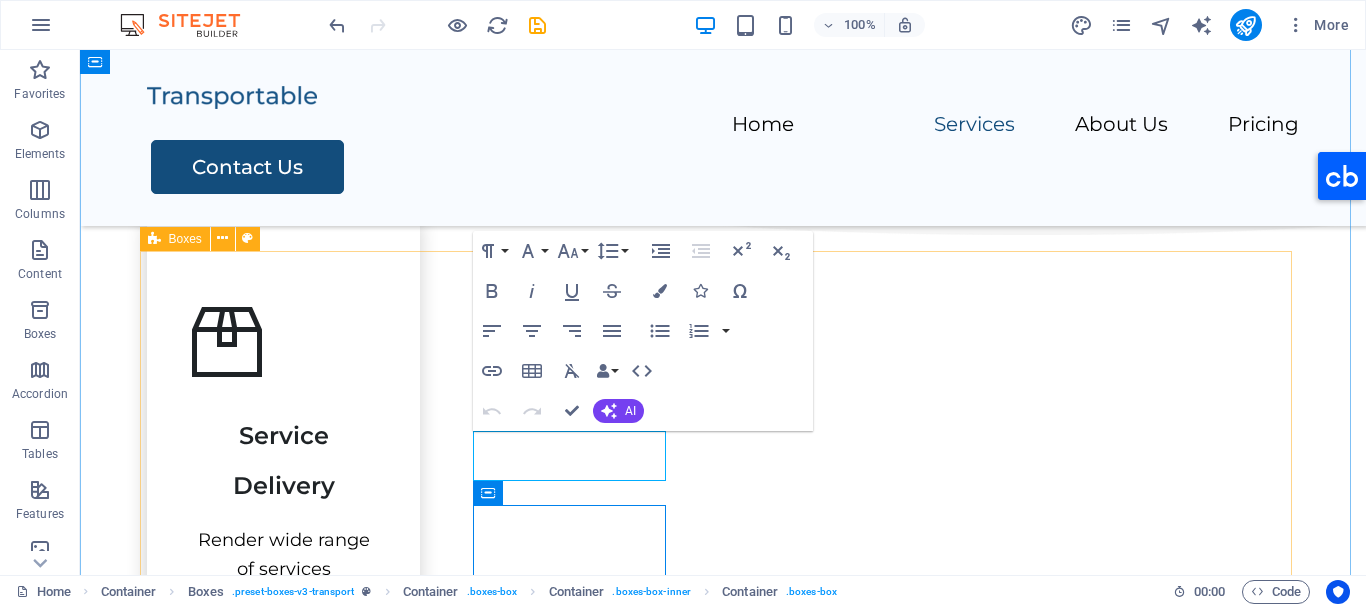 click on "Service Delivery Render wide range of services Storage Skill Acquisition and Training Get enrolled for our skill acquisition programs specially designed for you. Lorem ipsum dolor sit amet, consectetur adipiscing elit. Assembly Lorem ipsum dolor sit amet, consectetur adipiscing elit." at bounding box center [723, 1068] 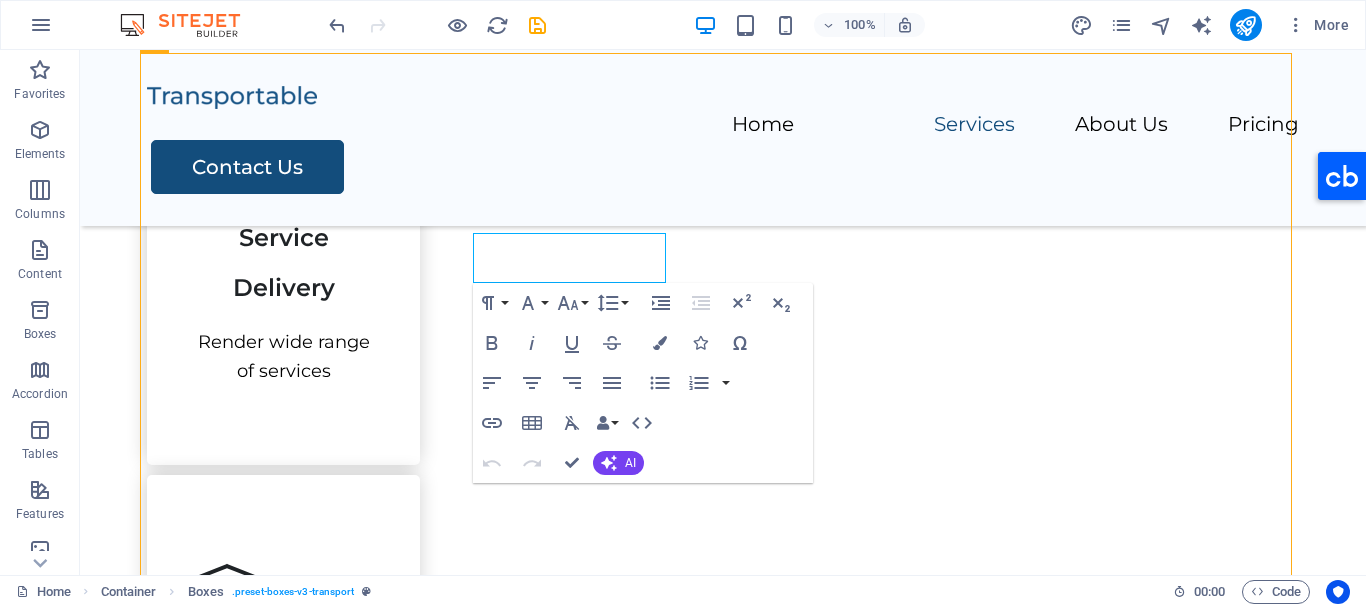 scroll, scrollTop: 1076, scrollLeft: 0, axis: vertical 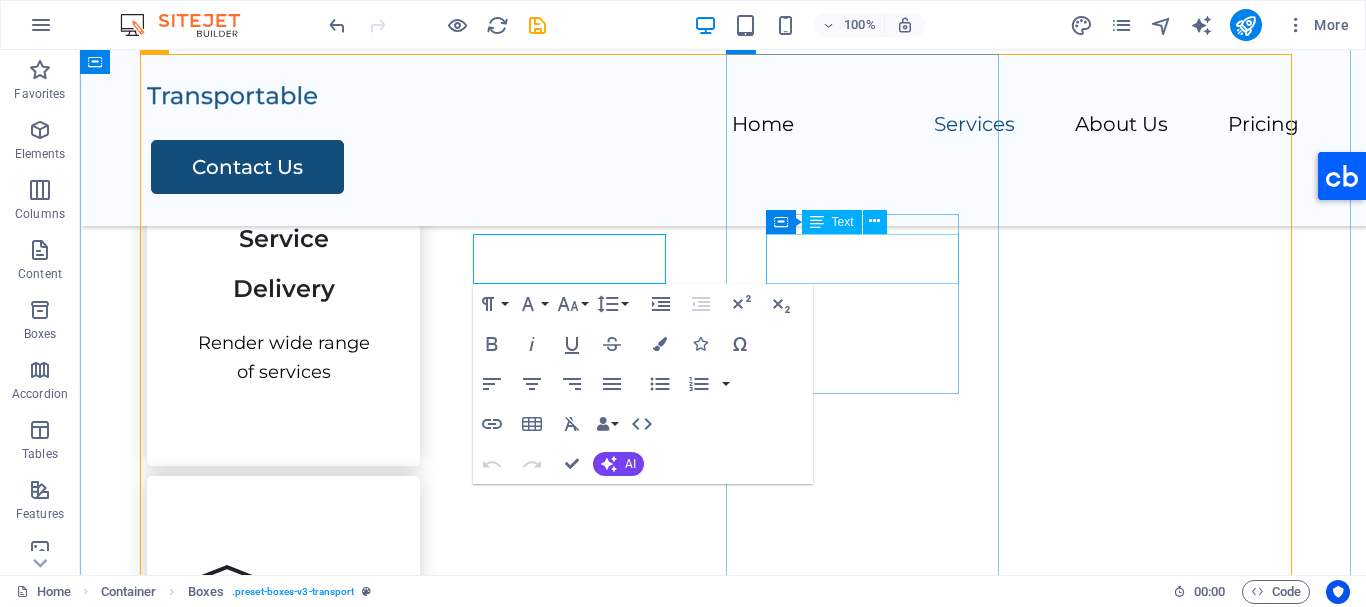 click on "Assembly" at bounding box center [283, 1501] 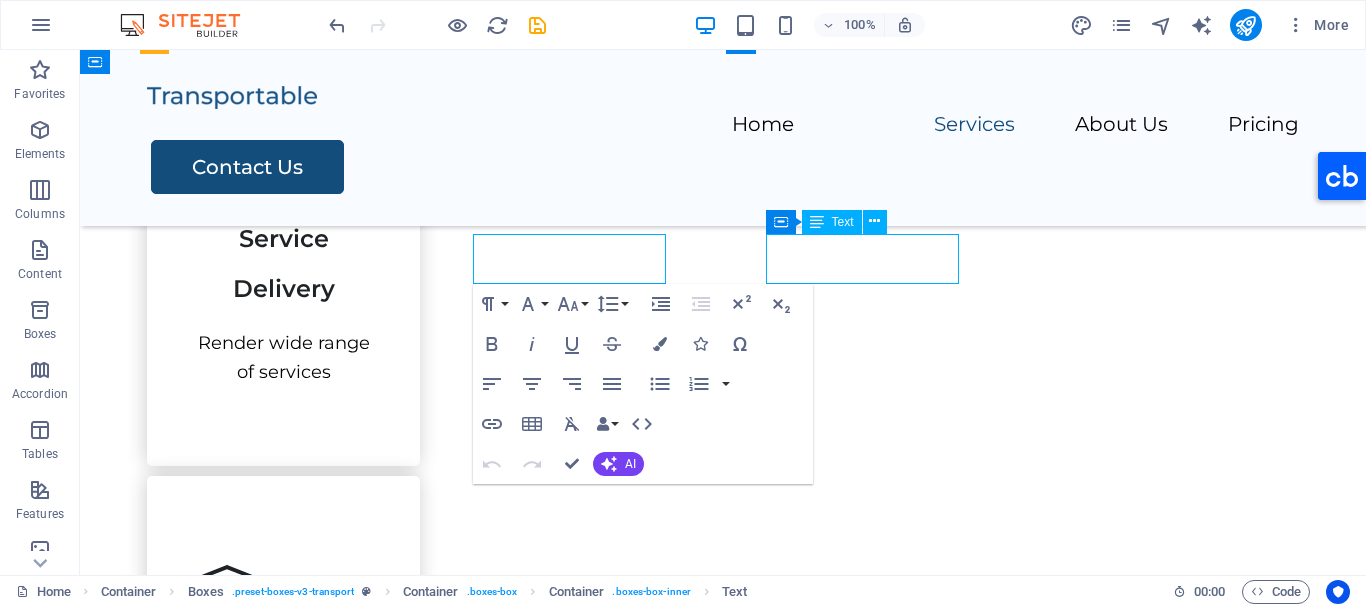click on "Assembly" at bounding box center [283, 1501] 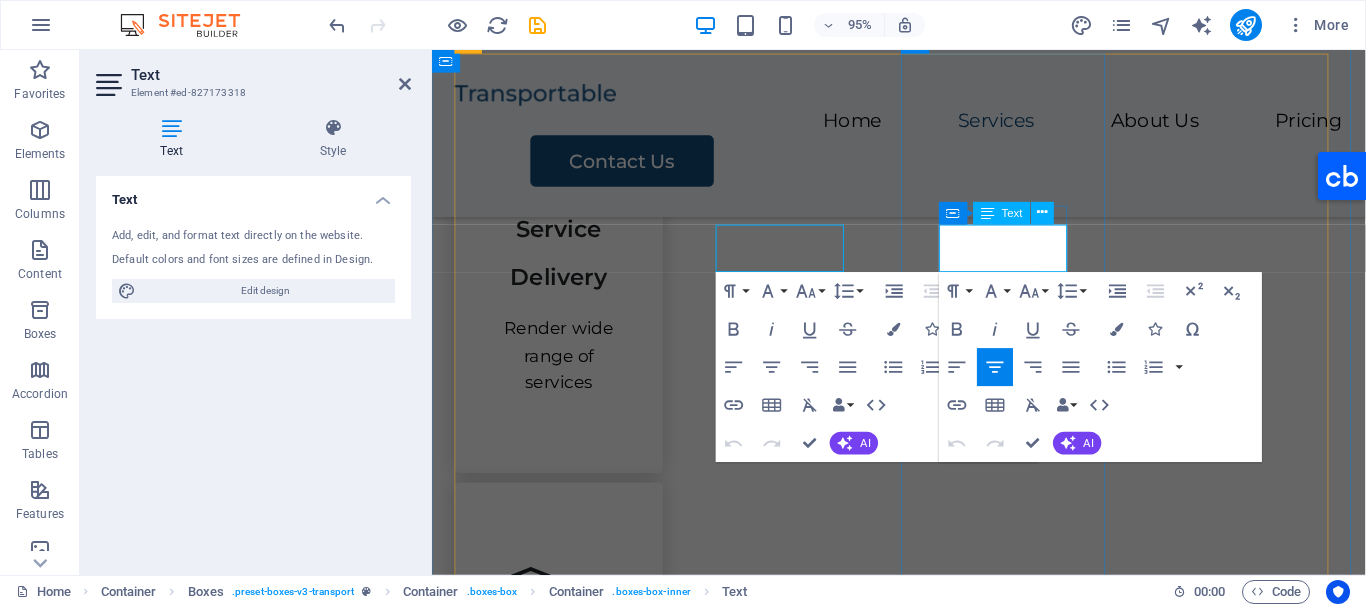 click on "Assembly" at bounding box center (565, 1695) 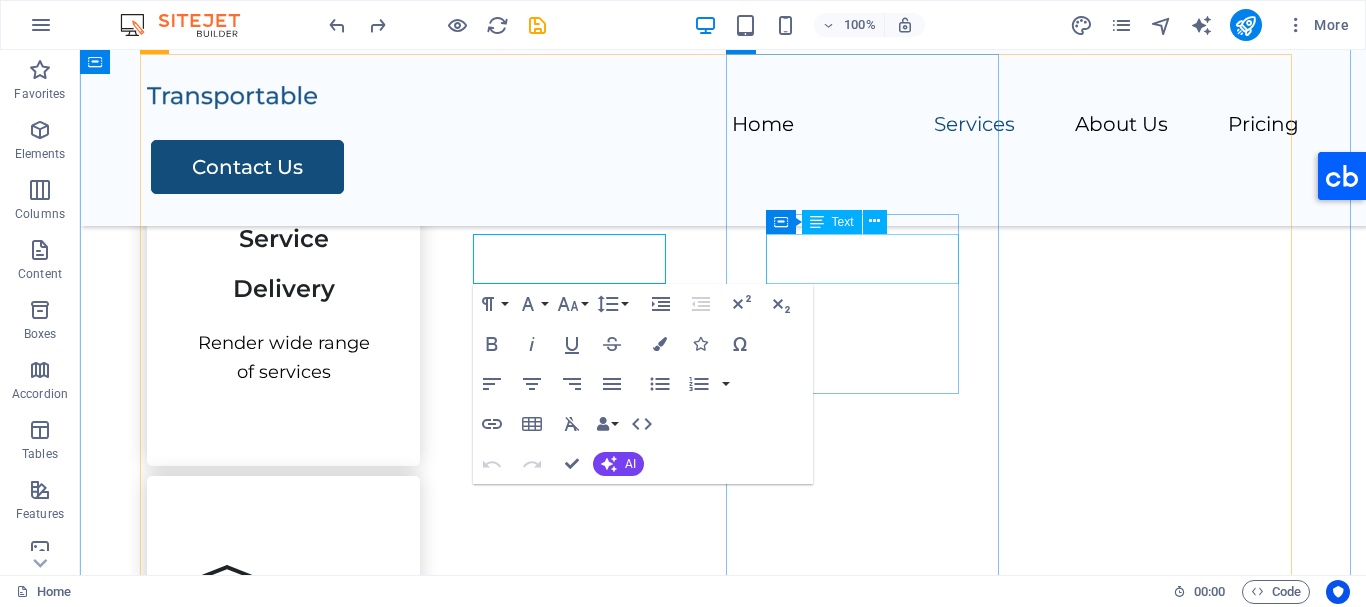 click on "Assembly" at bounding box center (283, 1501) 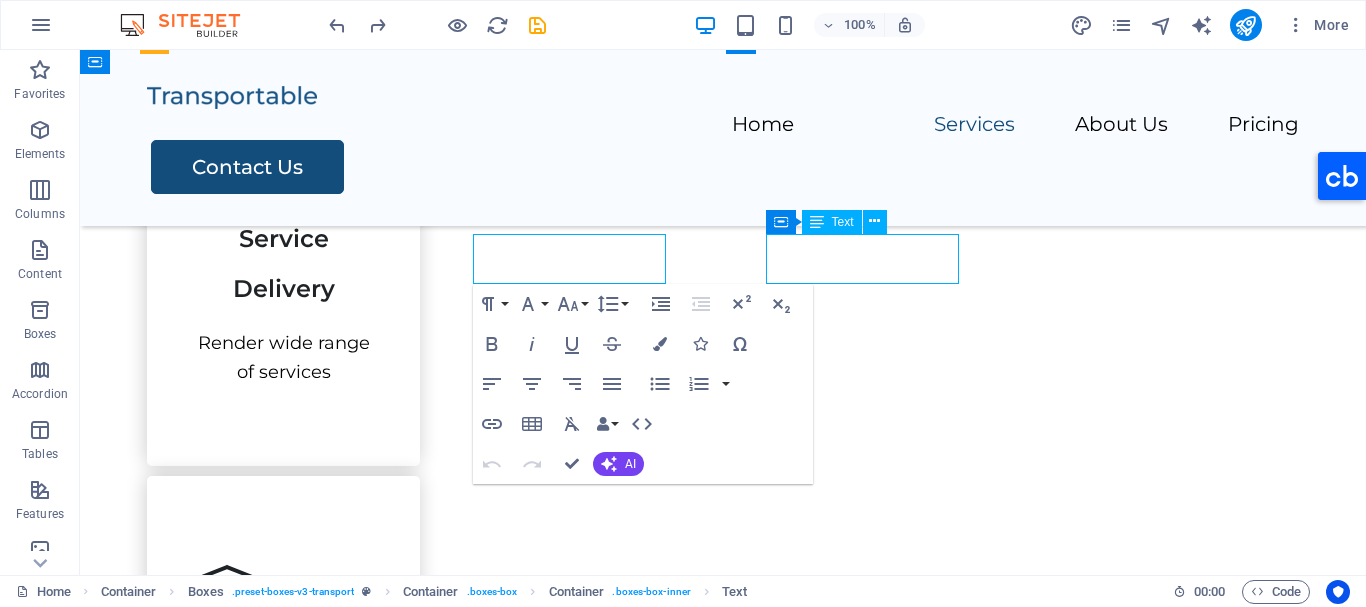 click on "Assembly" at bounding box center (283, 1501) 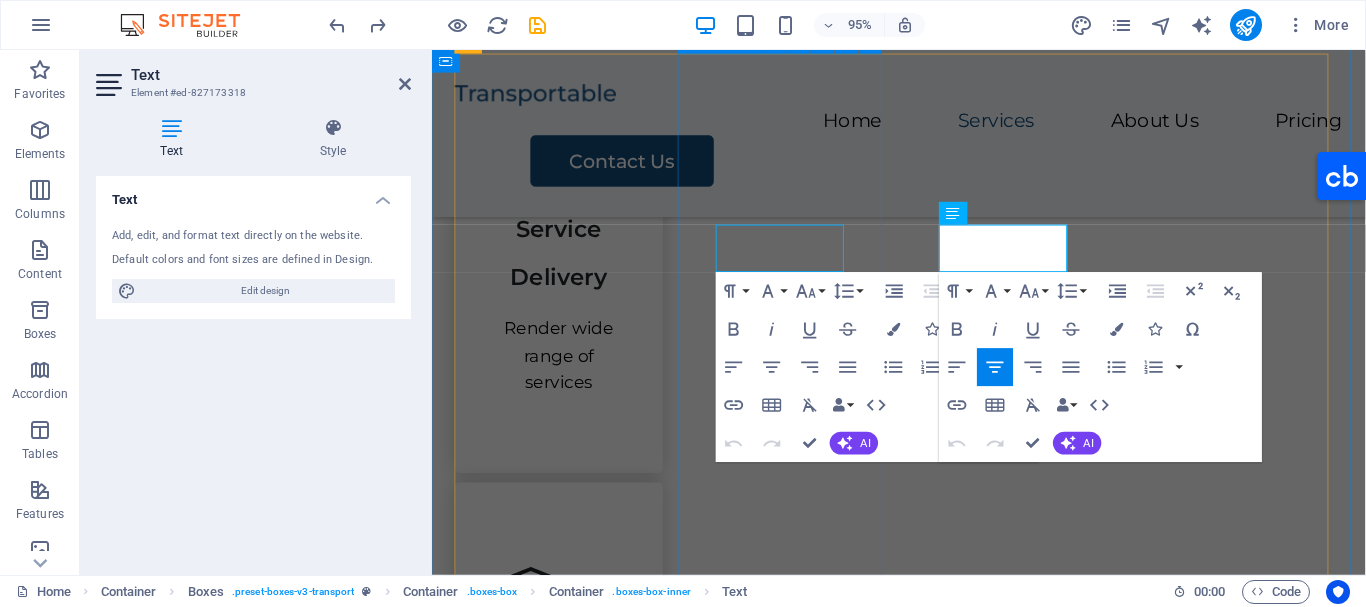 type 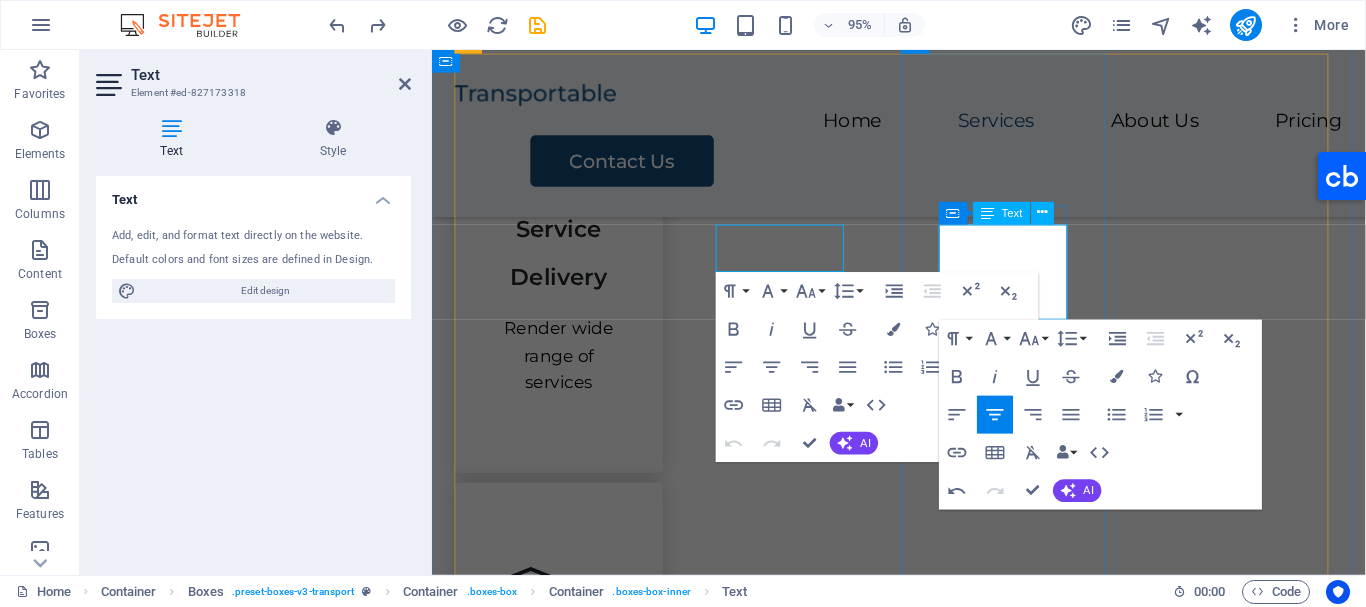 click on "Mentorship p" at bounding box center (565, 1728) 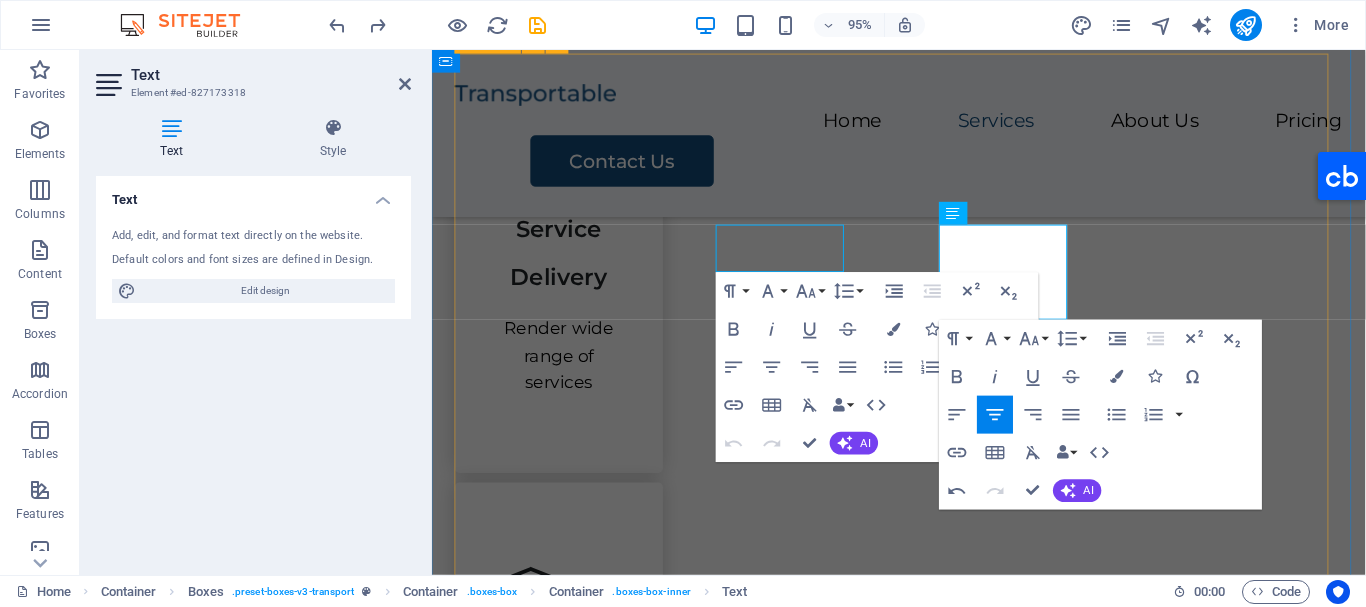 click on "Service Delivery Render wide range of services Storage Skill Acquisition and Training Get enrolled for our skill acquisition programs specially designed for you. Lorem ipsum dolor sit amet, consectetur adipiscing elit. Mentorshipp p Lorem ipsum dolor sit amet, consectetur adipiscing elit." at bounding box center [923, 1007] 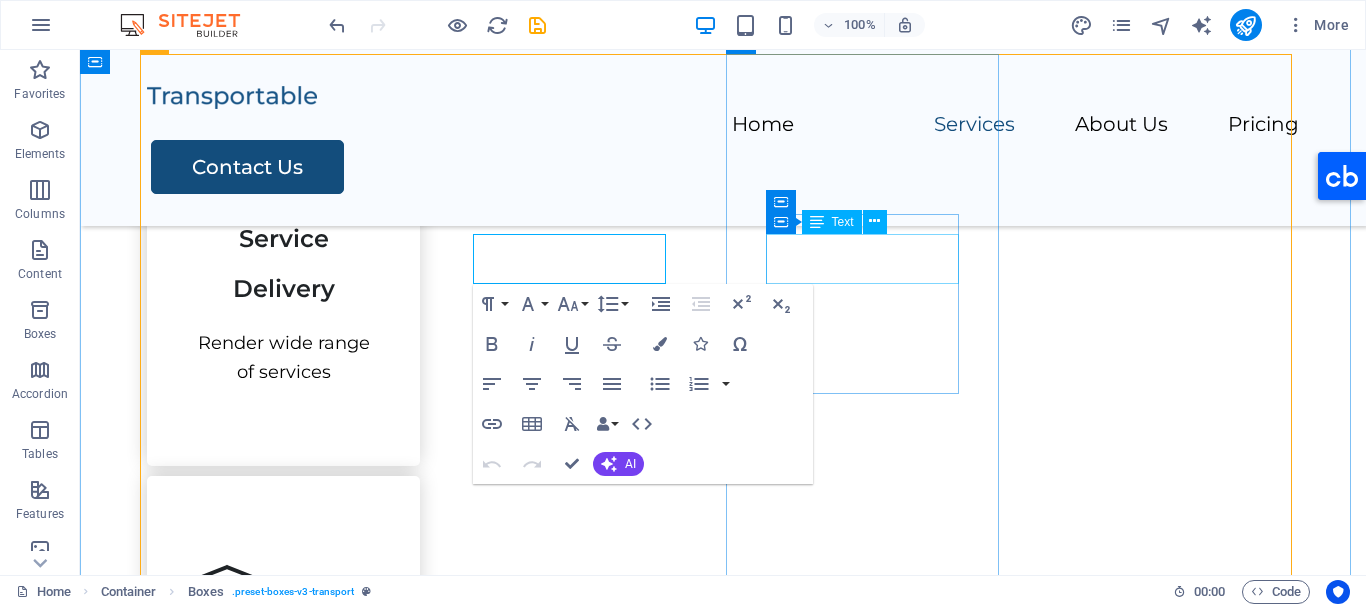 click on "Mentorshipp p" at bounding box center (283, 1501) 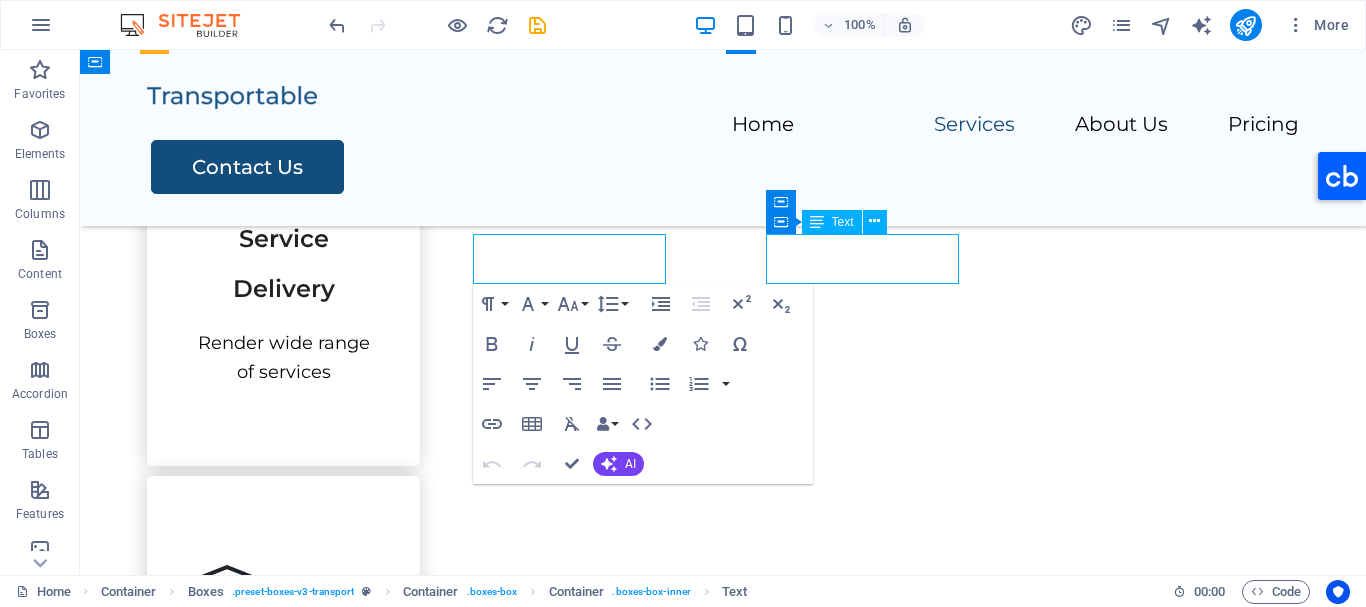 click on "Mentorshipp p" at bounding box center (283, 1501) 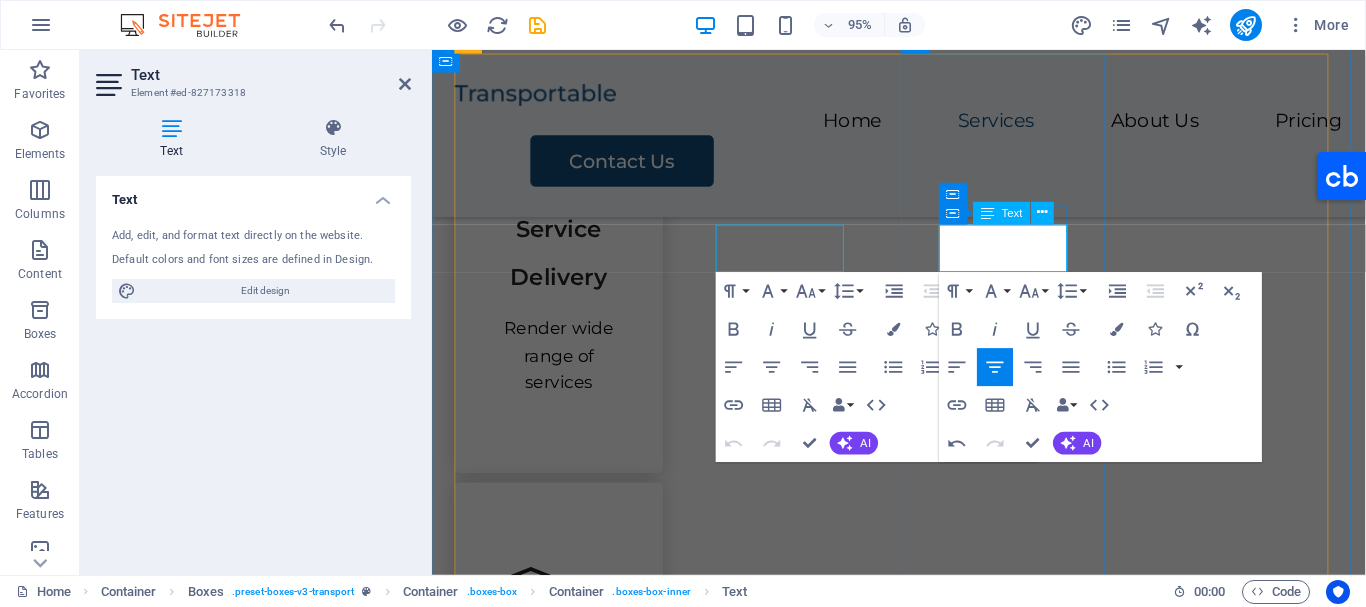 type 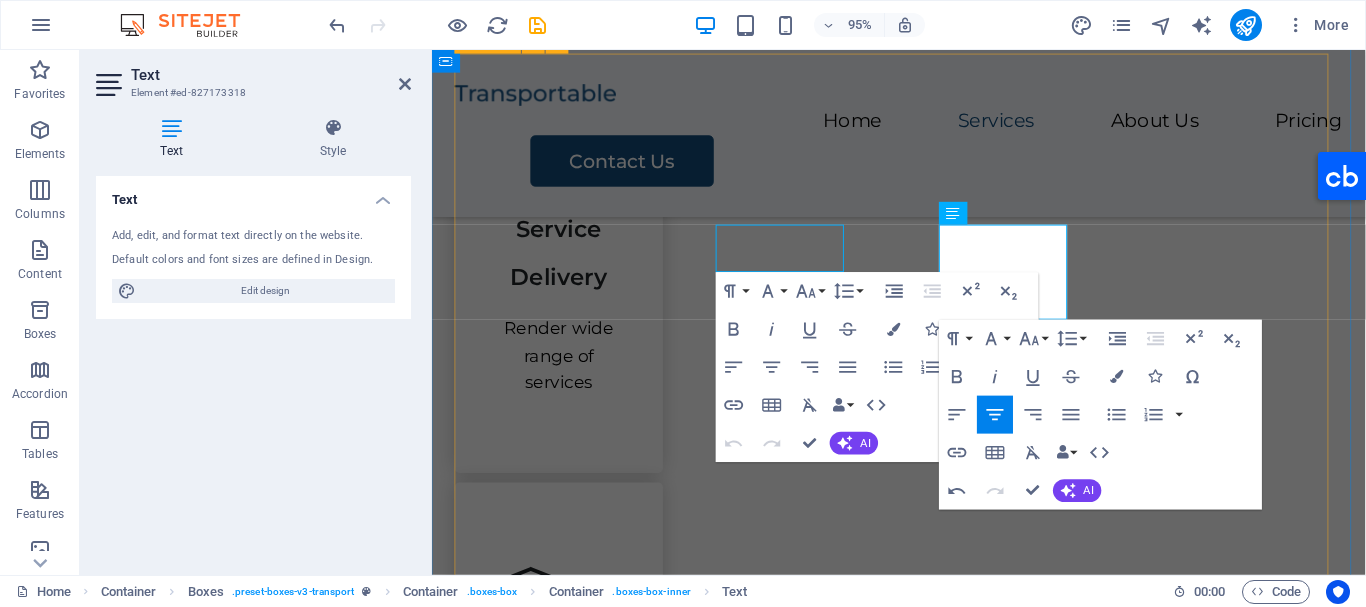 click on "Service Delivery Render wide range of services Storage Skill Acquisition and Training Get enrolled for our skill acquisition programs specially designed for you. Lorem ipsum dolor sit amet, consectetur adipiscing elit. Mentorship Lorem ipsum dolor sit amet, consectetur adipiscing elit." at bounding box center (923, 1007) 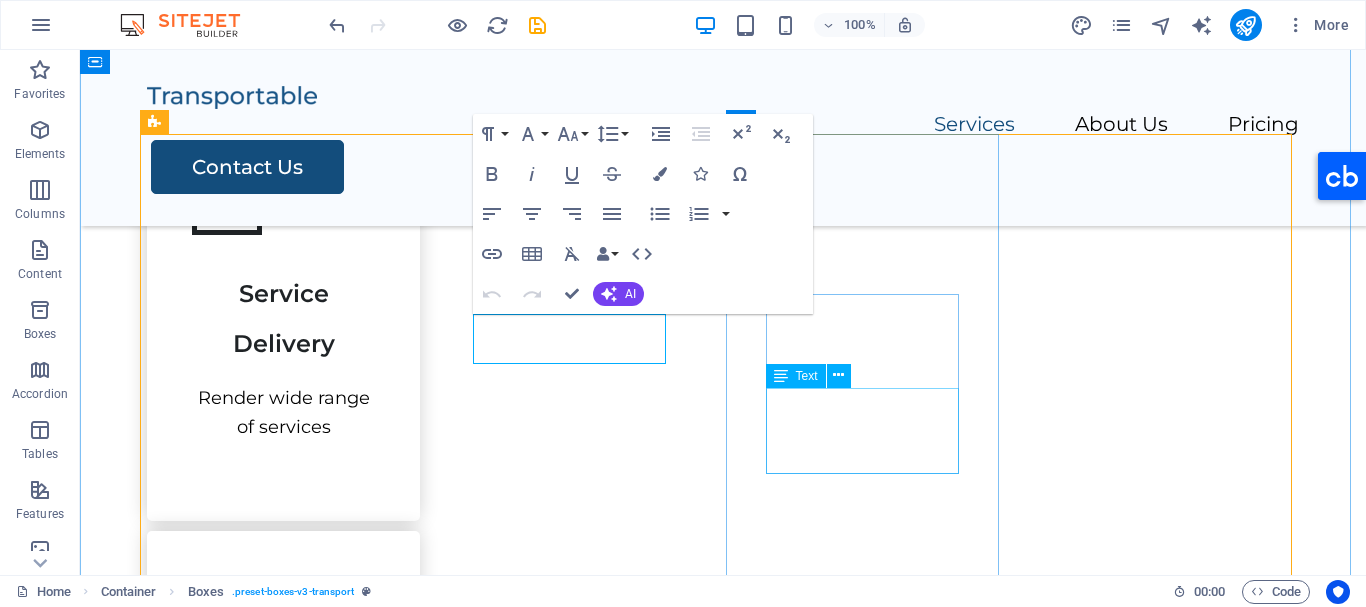 scroll, scrollTop: 995, scrollLeft: 0, axis: vertical 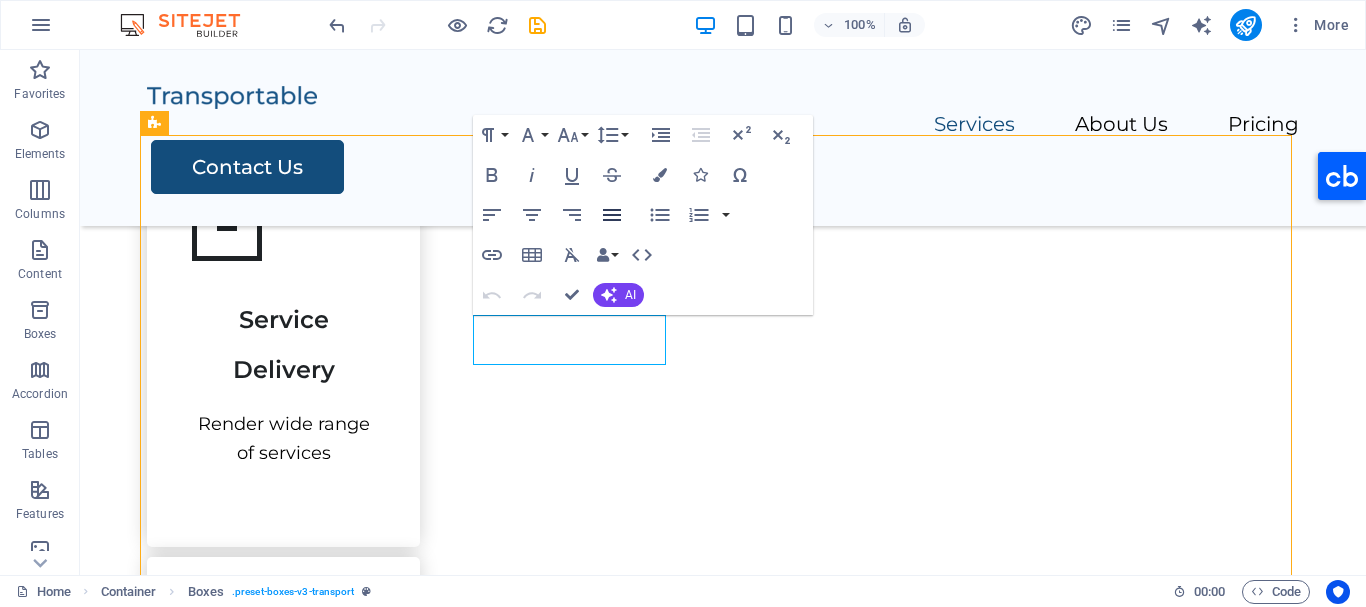click 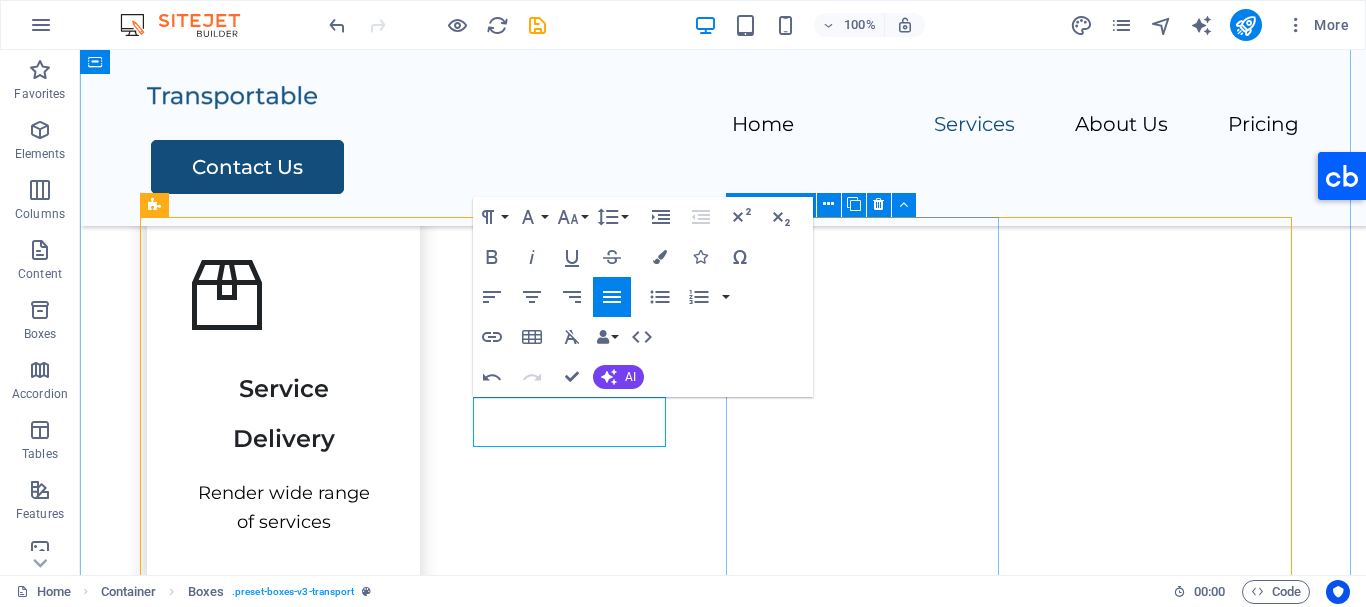 scroll, scrollTop: 909, scrollLeft: 0, axis: vertical 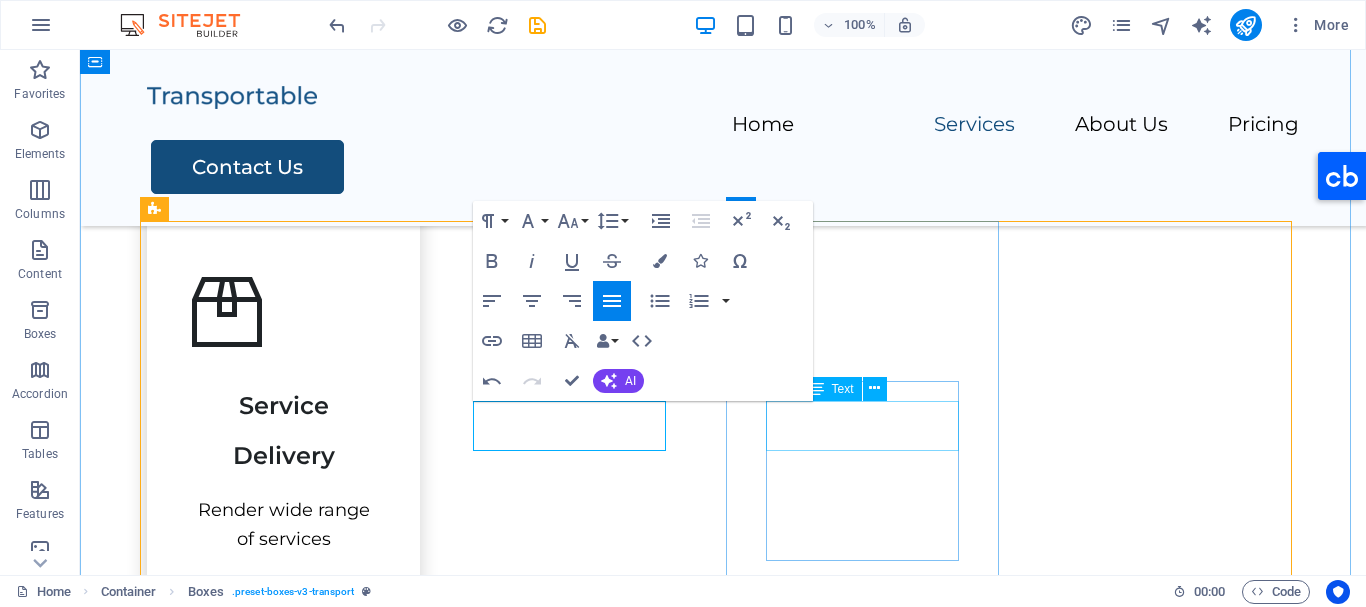click on "Mentorship" at bounding box center (283, 1668) 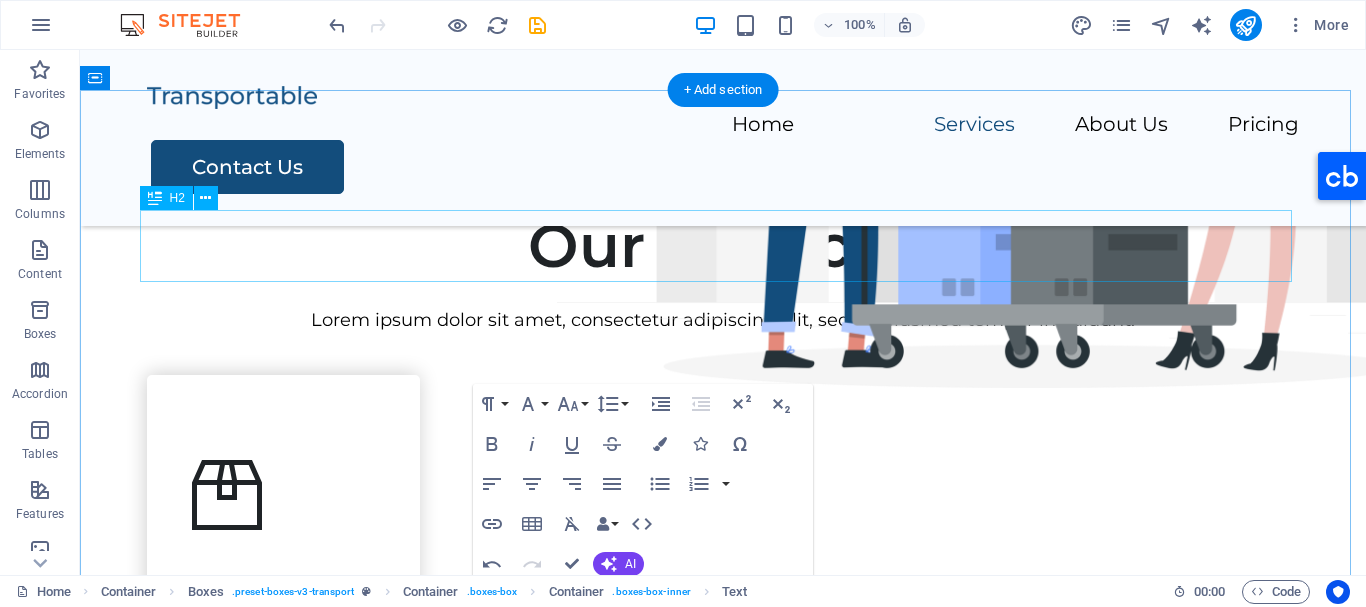 scroll, scrollTop: 725, scrollLeft: 0, axis: vertical 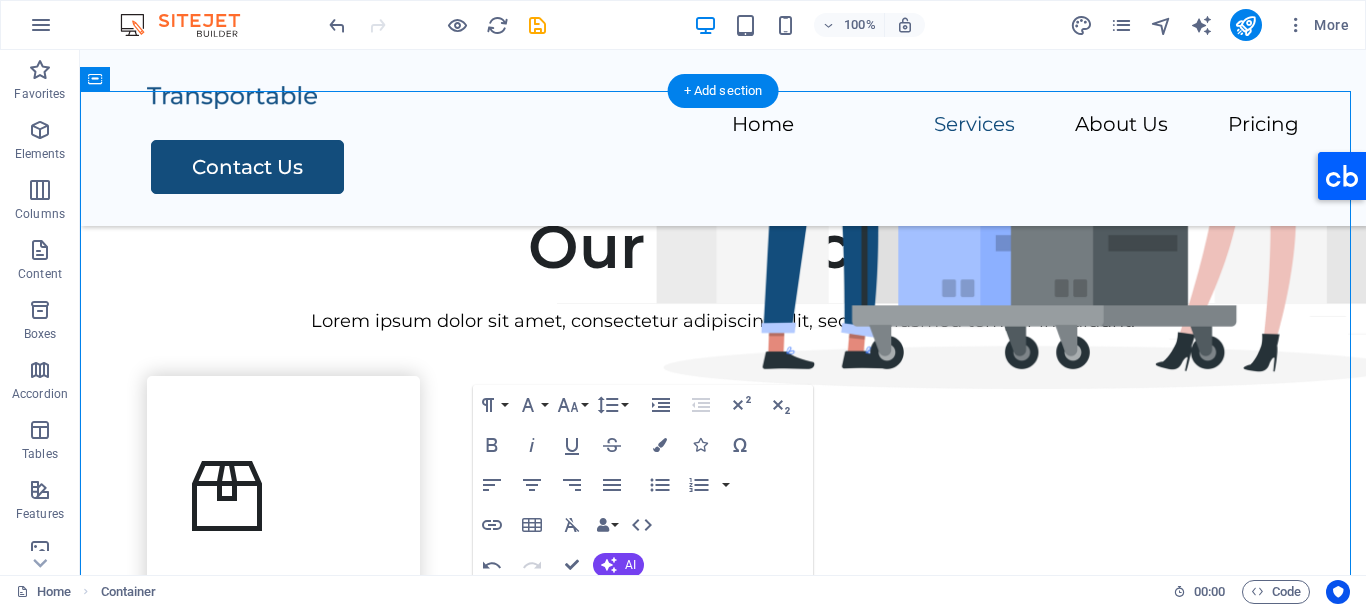 drag, startPoint x: 524, startPoint y: 440, endPoint x: 429, endPoint y: 411, distance: 99.32774 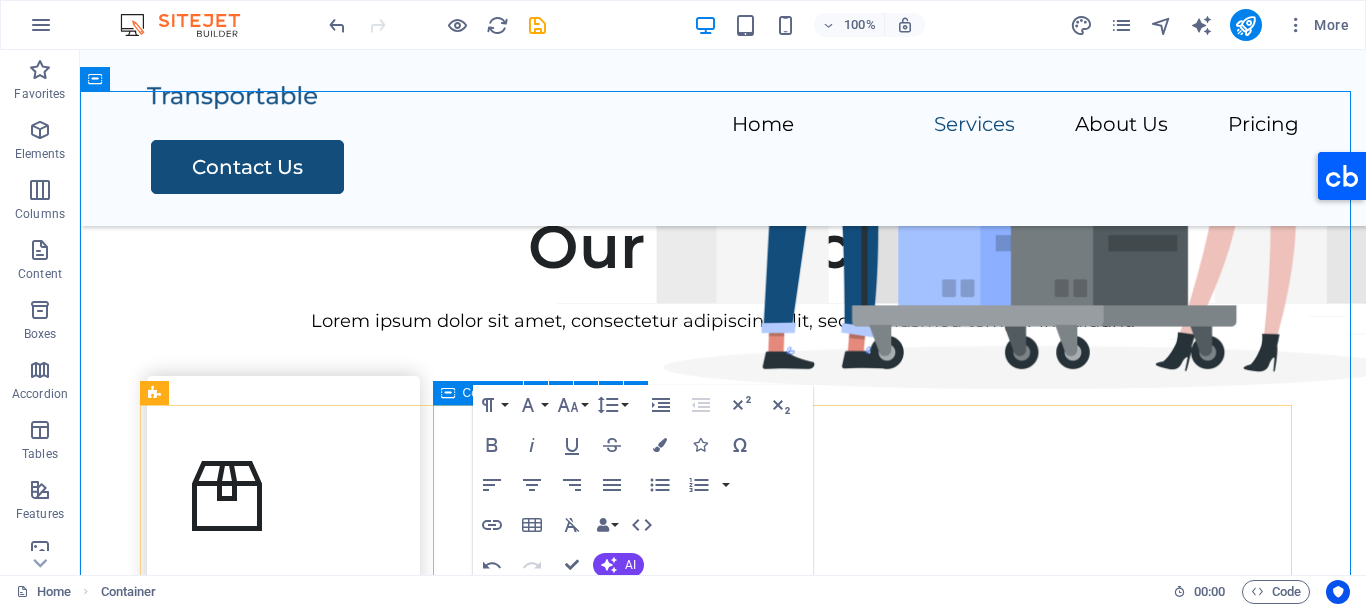 click at bounding box center [448, 393] 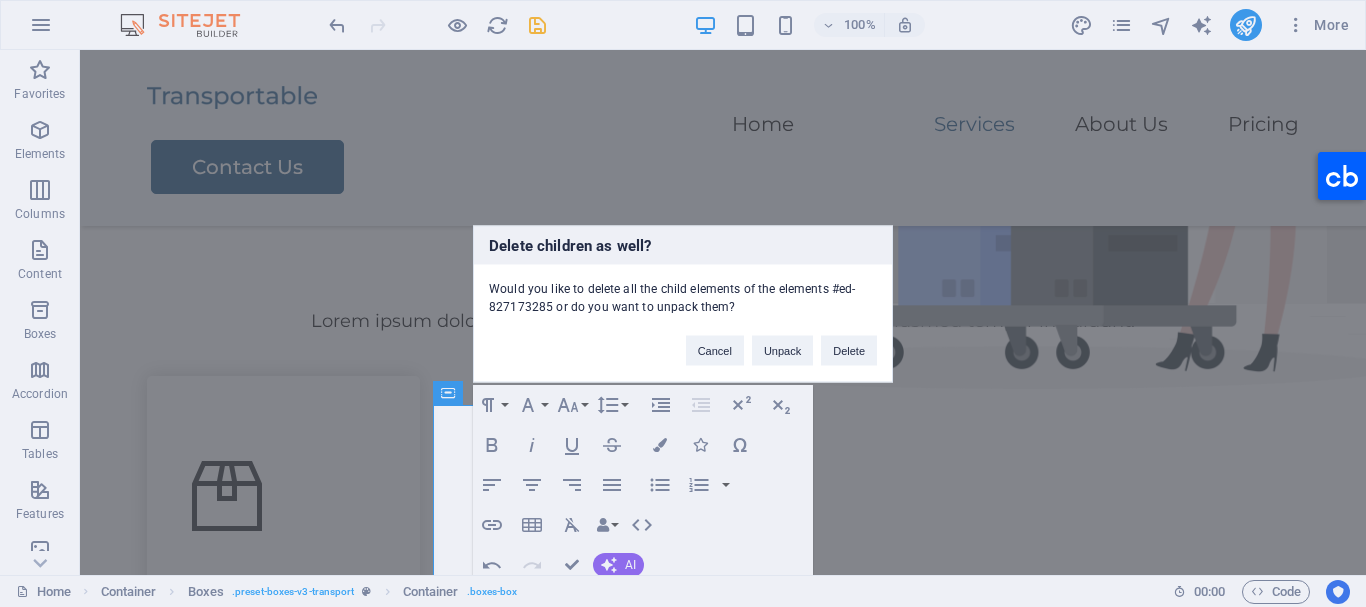 type 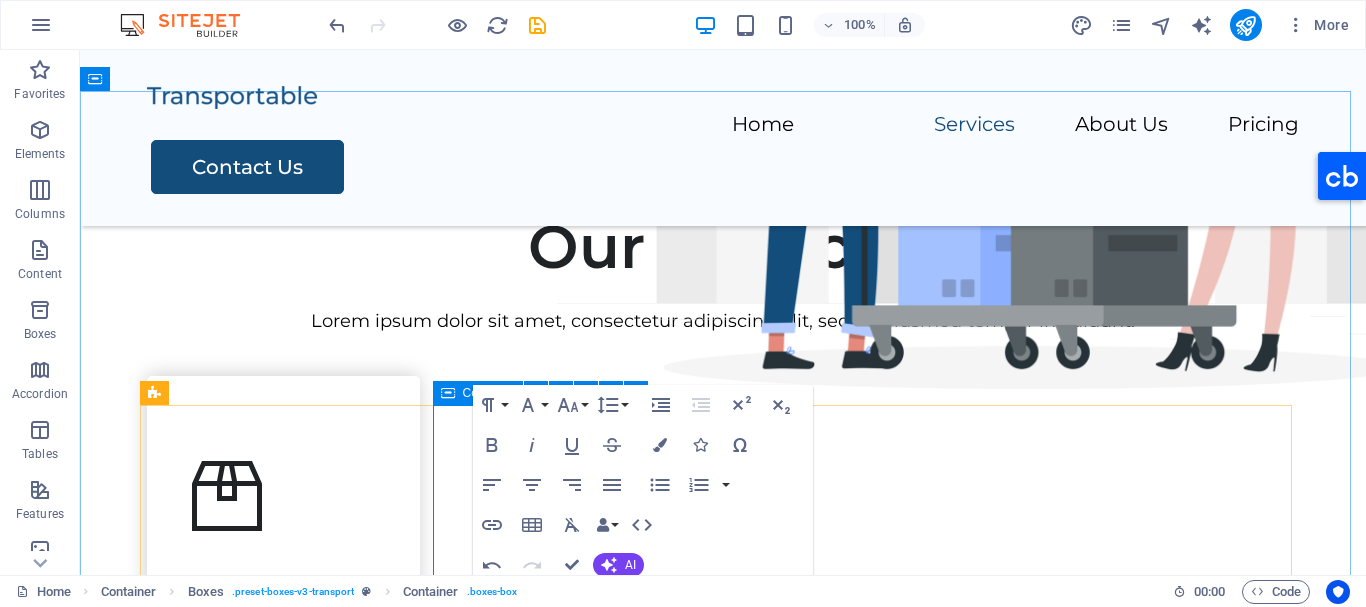 click at bounding box center (448, 393) 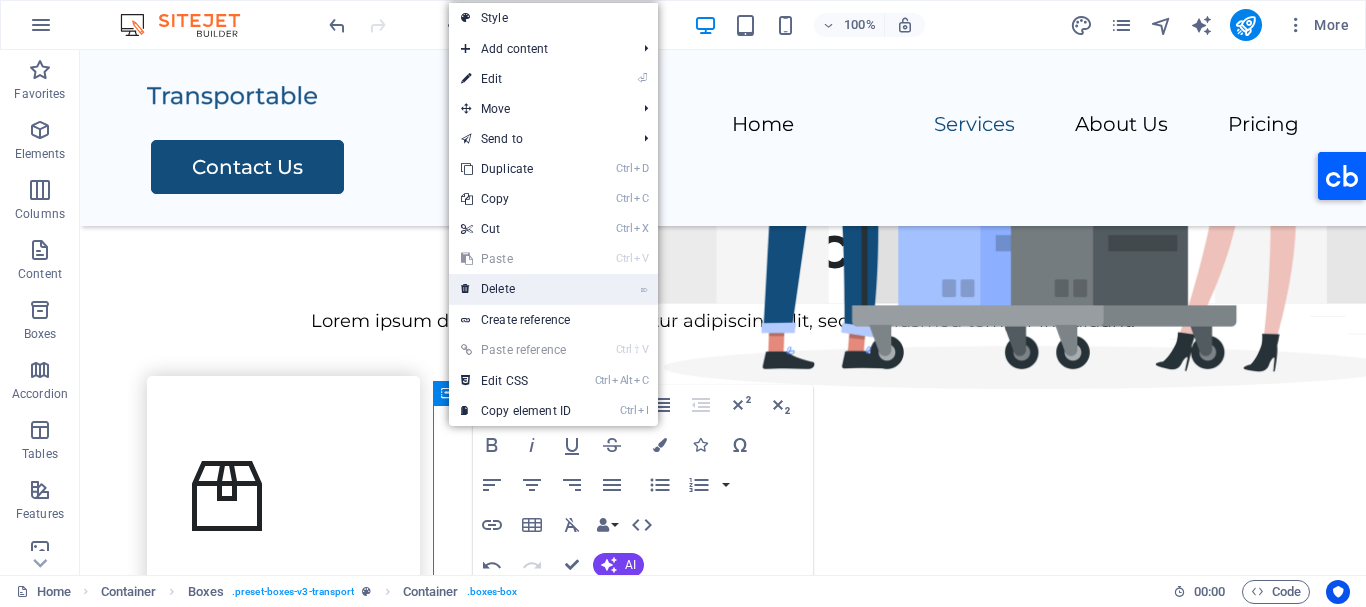 click on "⌦  Delete" at bounding box center [516, 289] 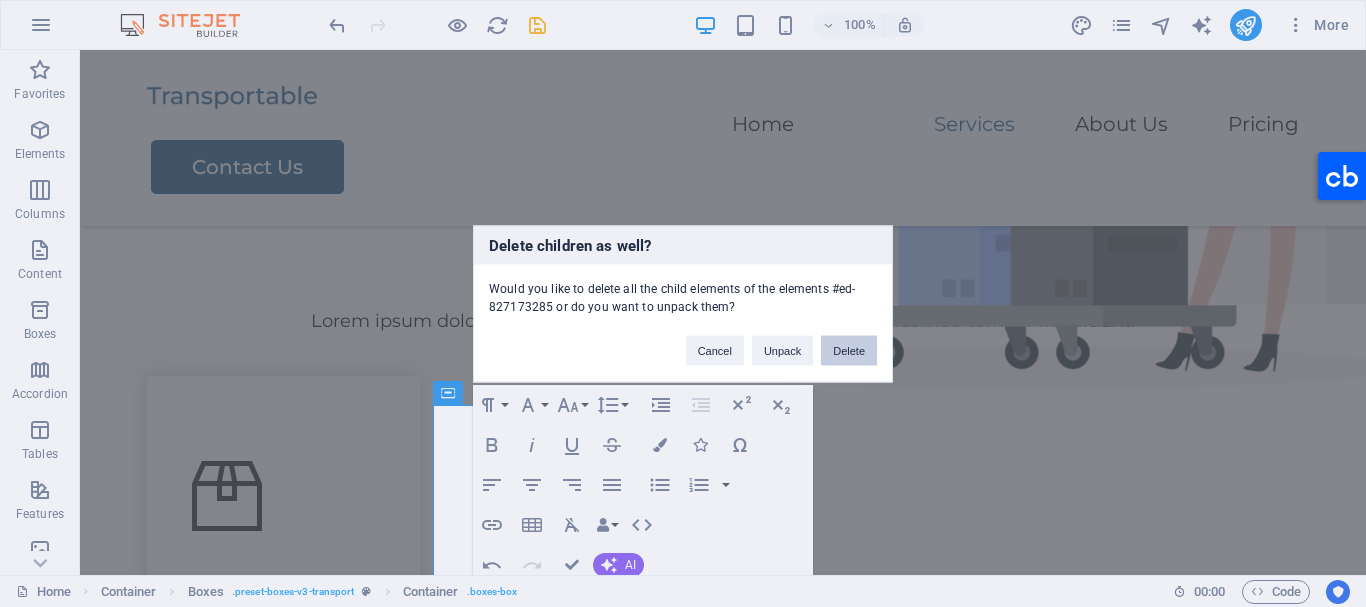 click on "Delete" at bounding box center [849, 350] 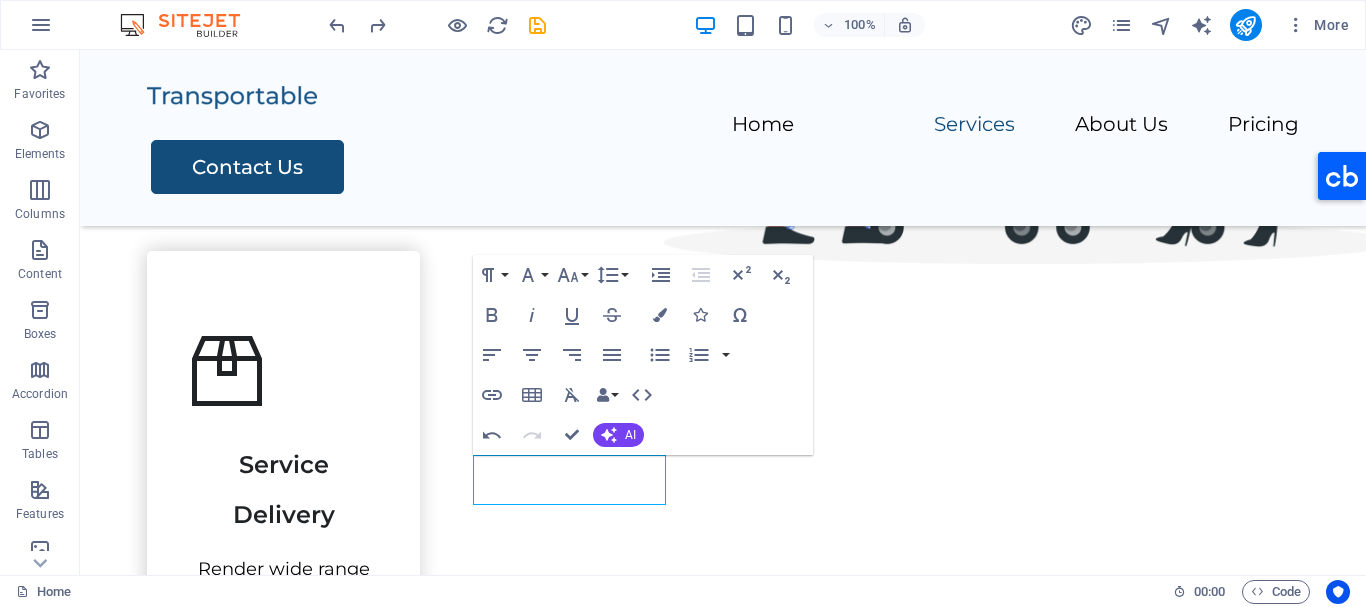 scroll, scrollTop: 859, scrollLeft: 0, axis: vertical 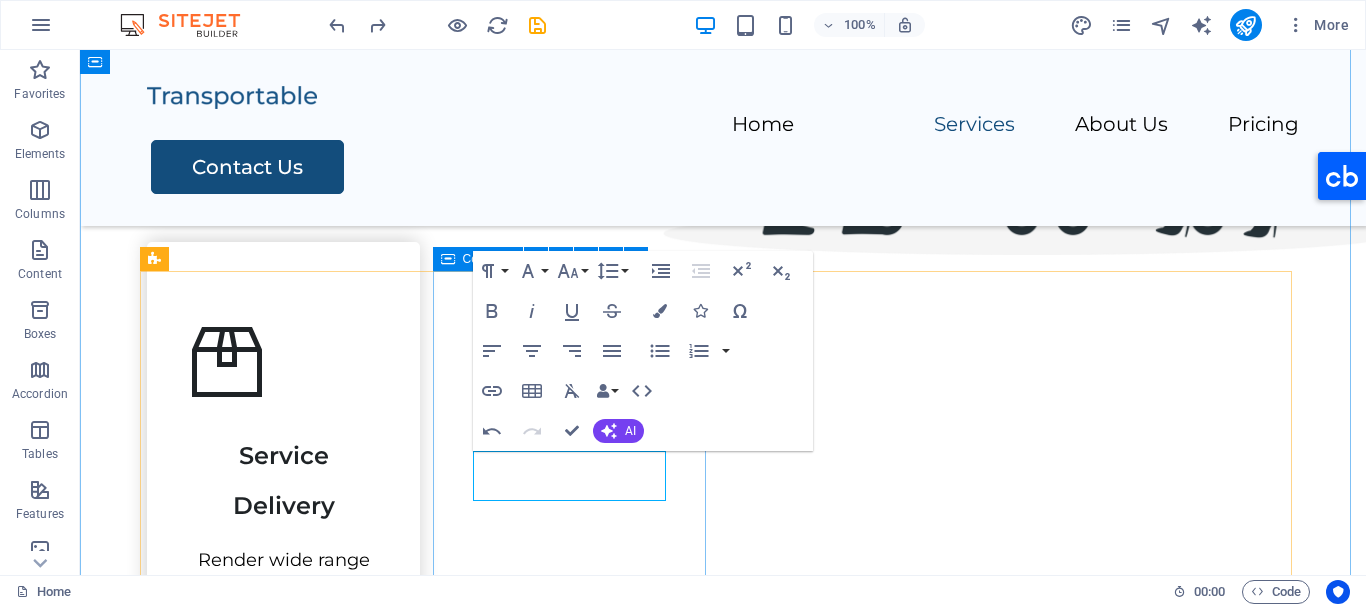 click at bounding box center [448, 259] 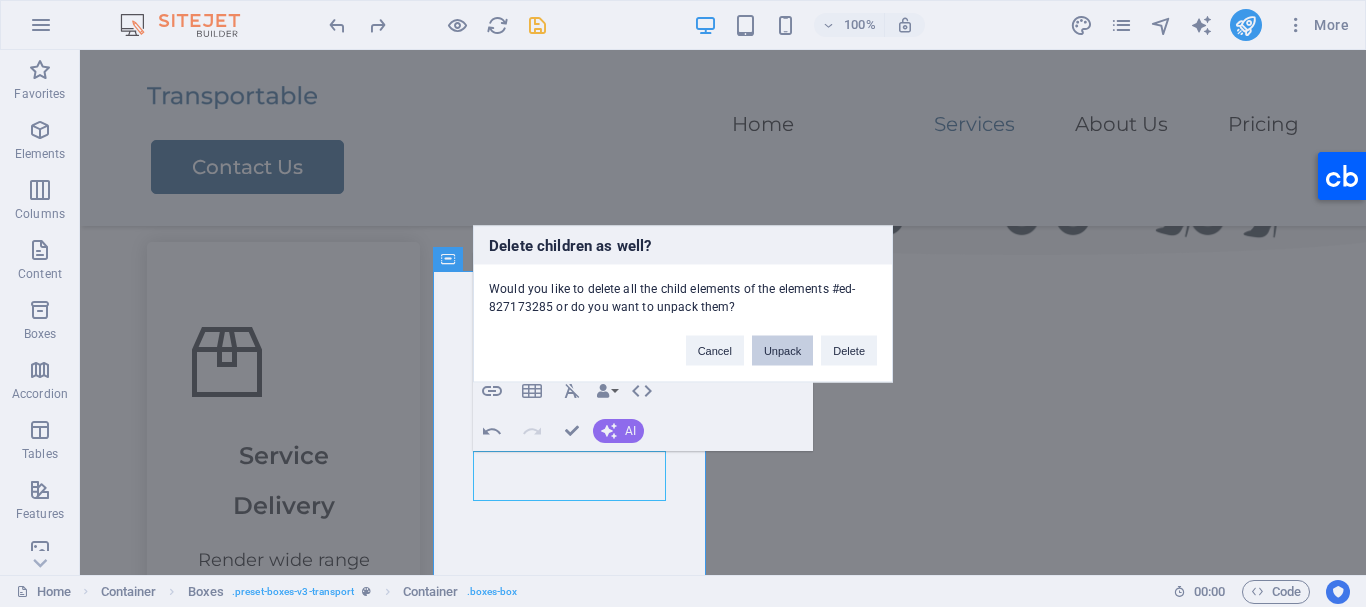 click on "Unpack" at bounding box center [782, 350] 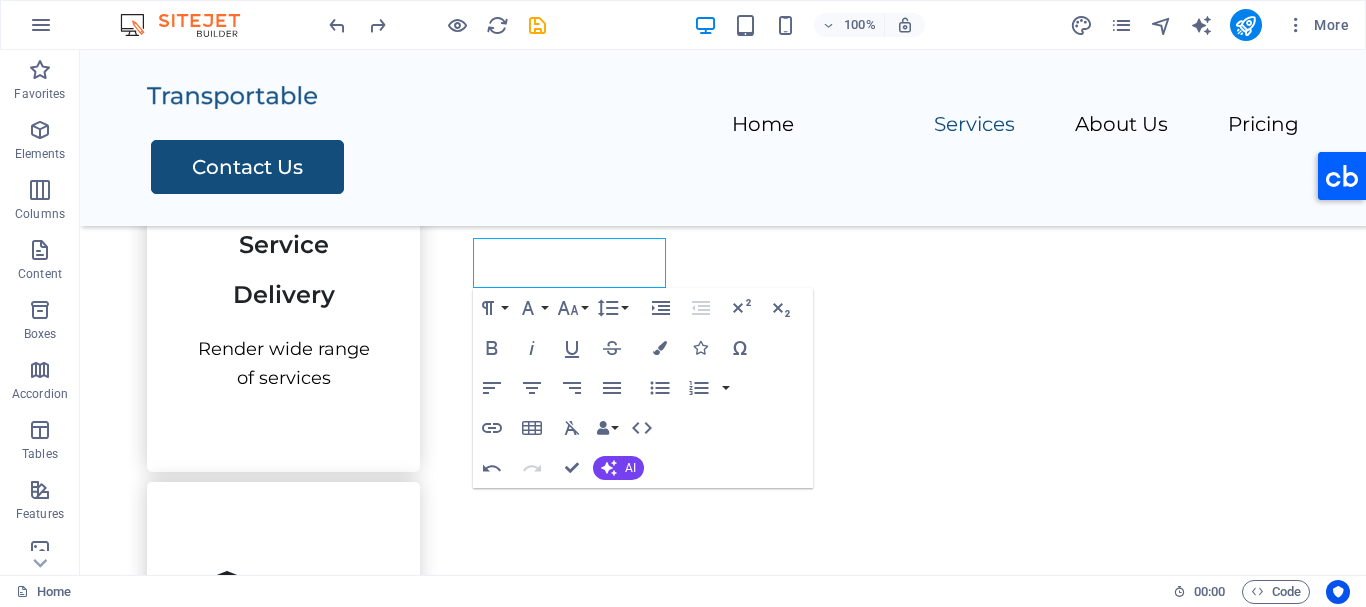 scroll, scrollTop: 1069, scrollLeft: 0, axis: vertical 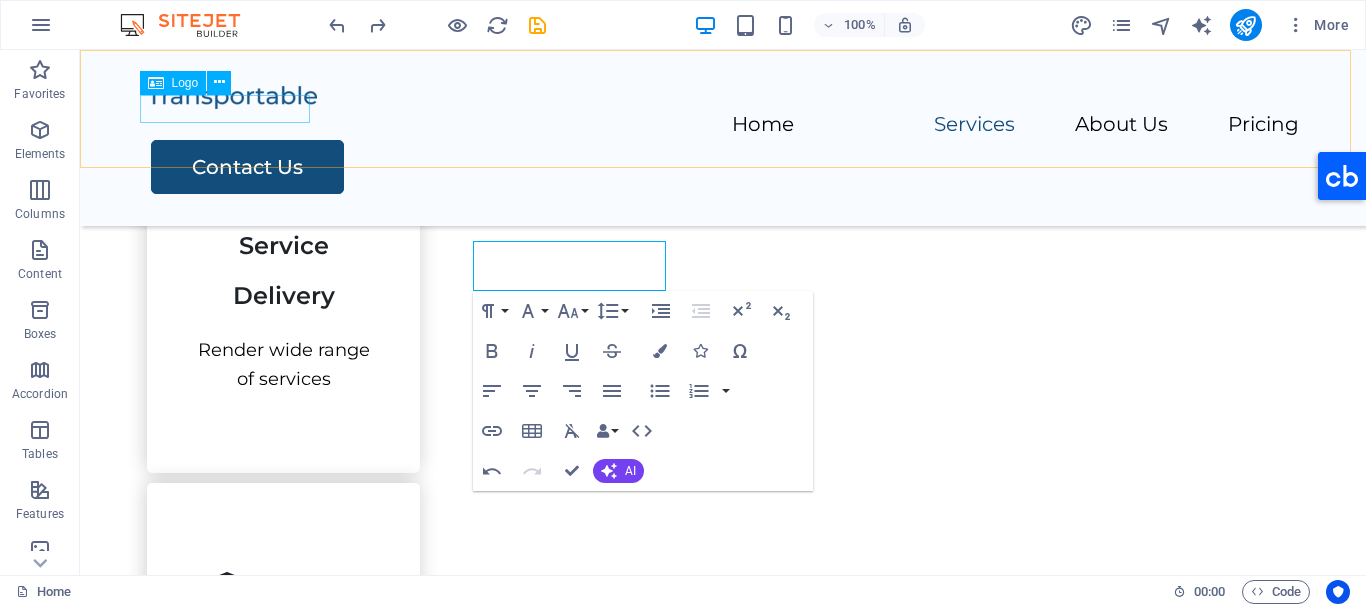 click at bounding box center (723, 96) 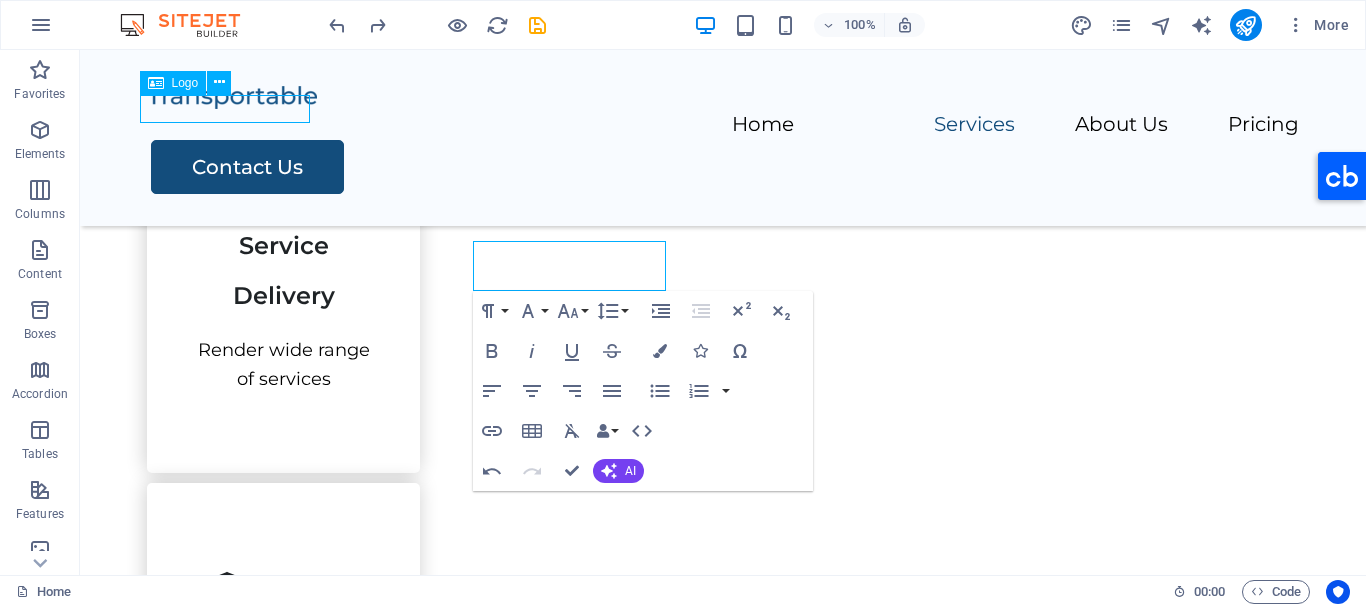 click at bounding box center [723, 96] 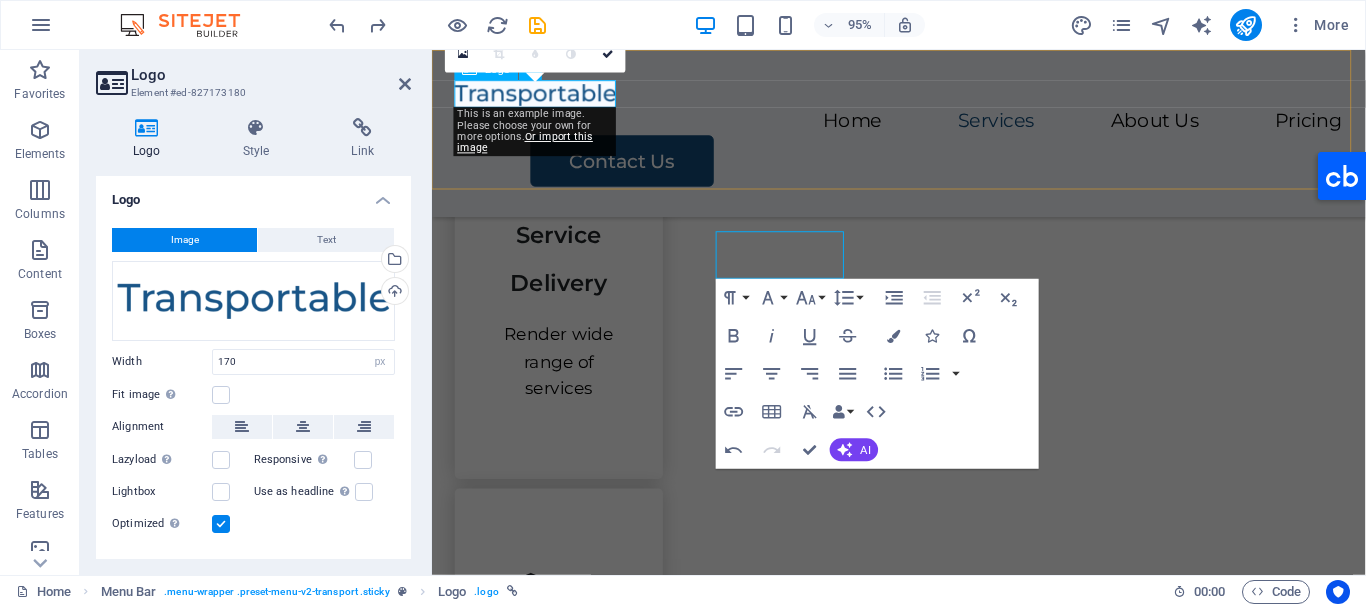 click at bounding box center [923, 96] 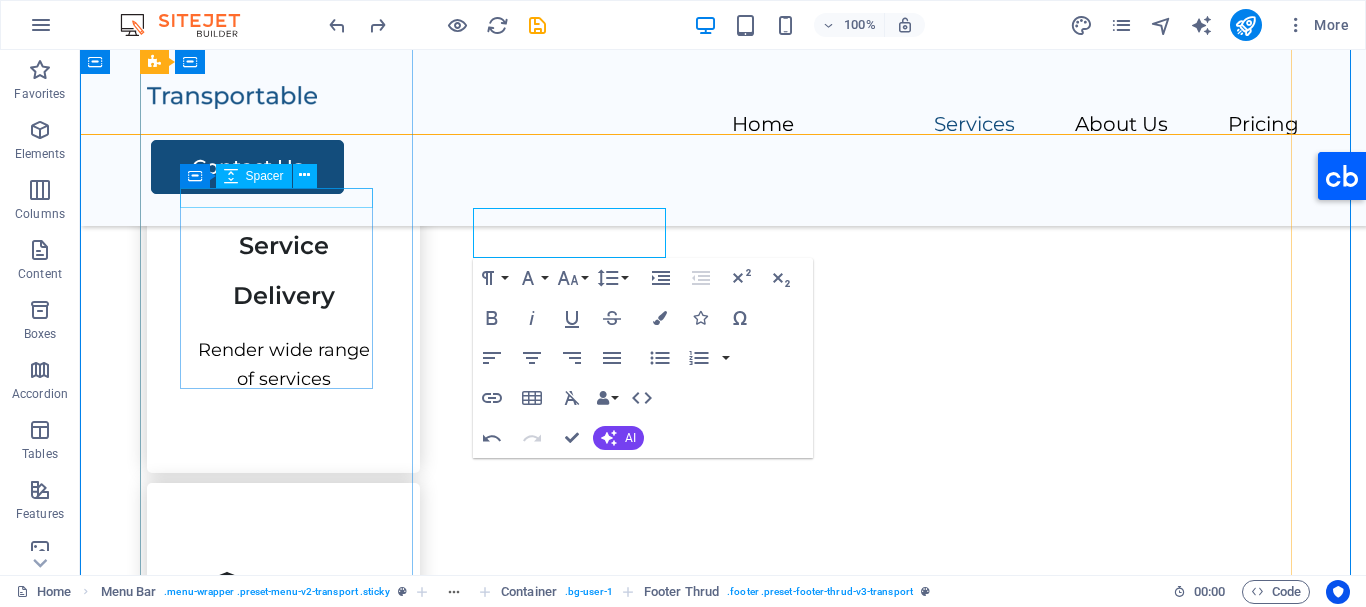 scroll, scrollTop: 1104, scrollLeft: 0, axis: vertical 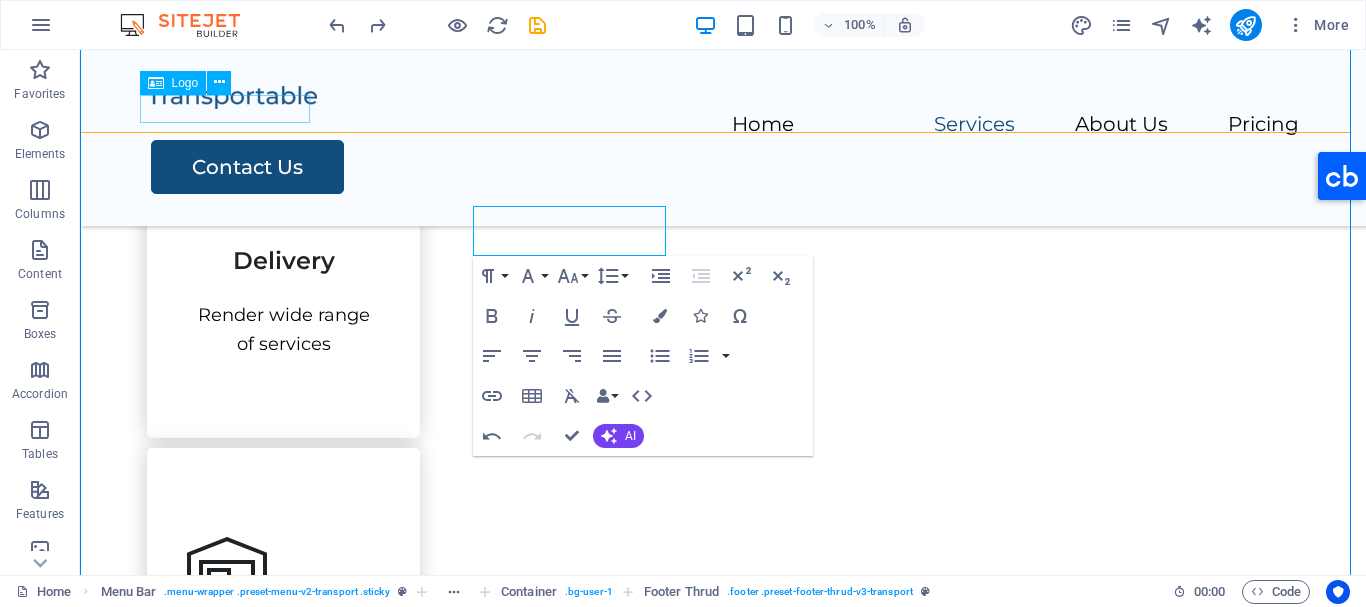 click at bounding box center [723, 96] 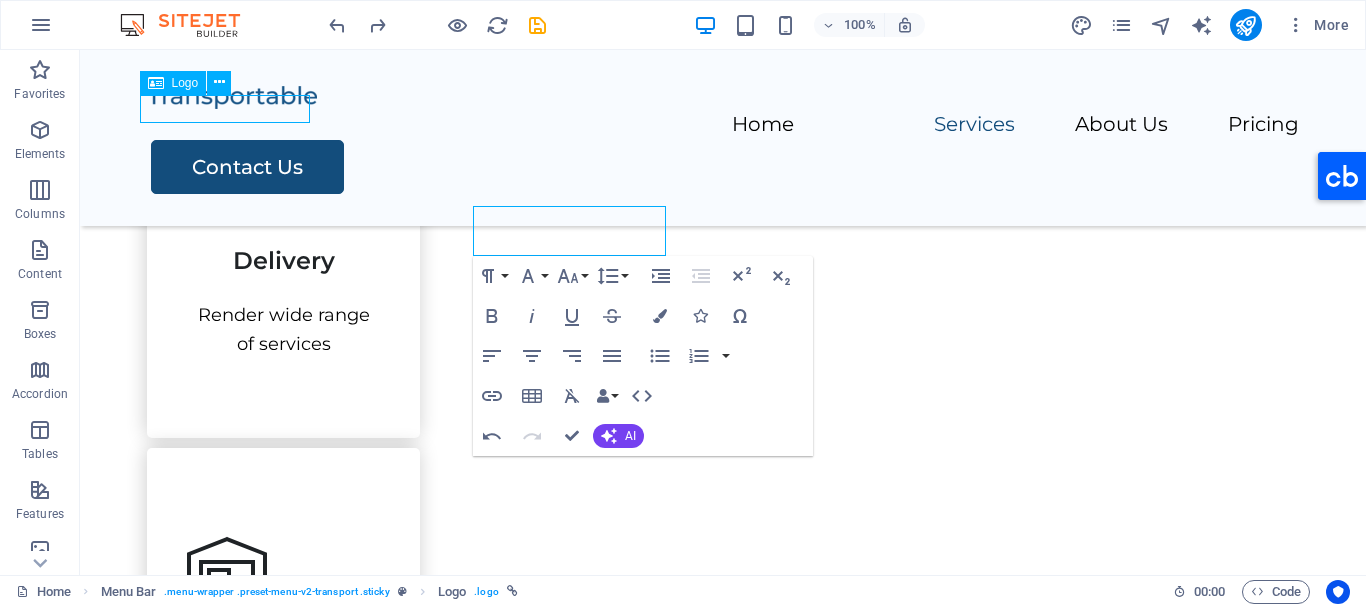 click at bounding box center (723, 96) 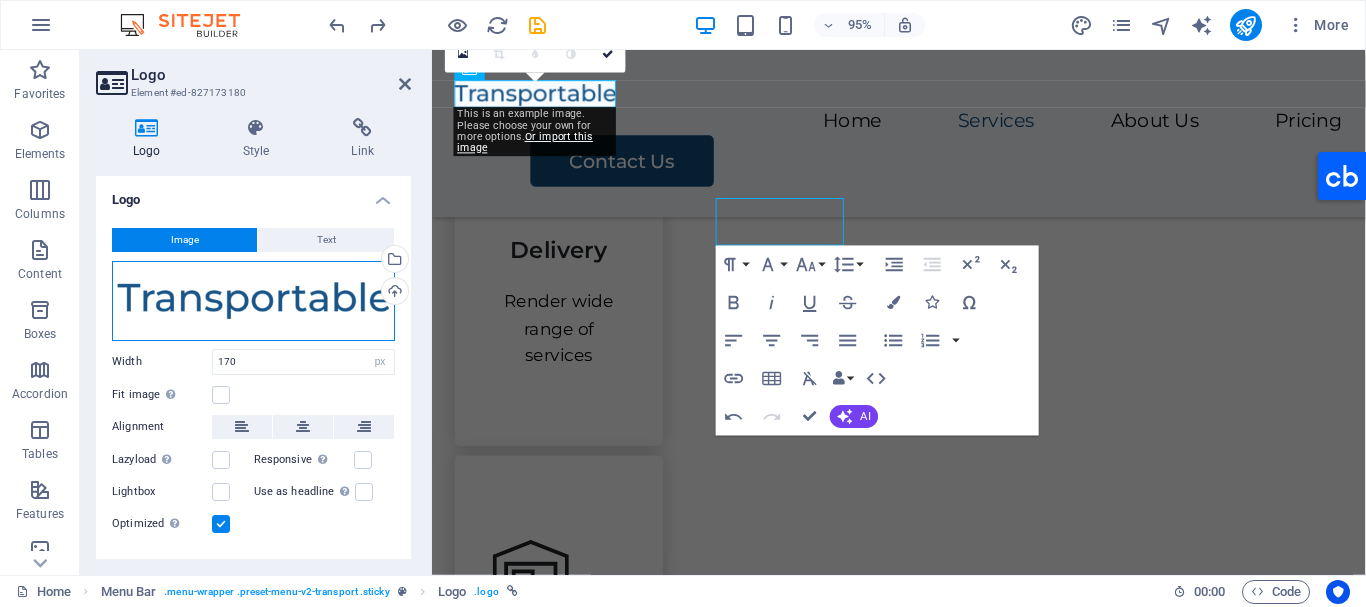 click on "Drag files here, click to choose files or select files from Files or our free stock photos & videos" at bounding box center (253, 301) 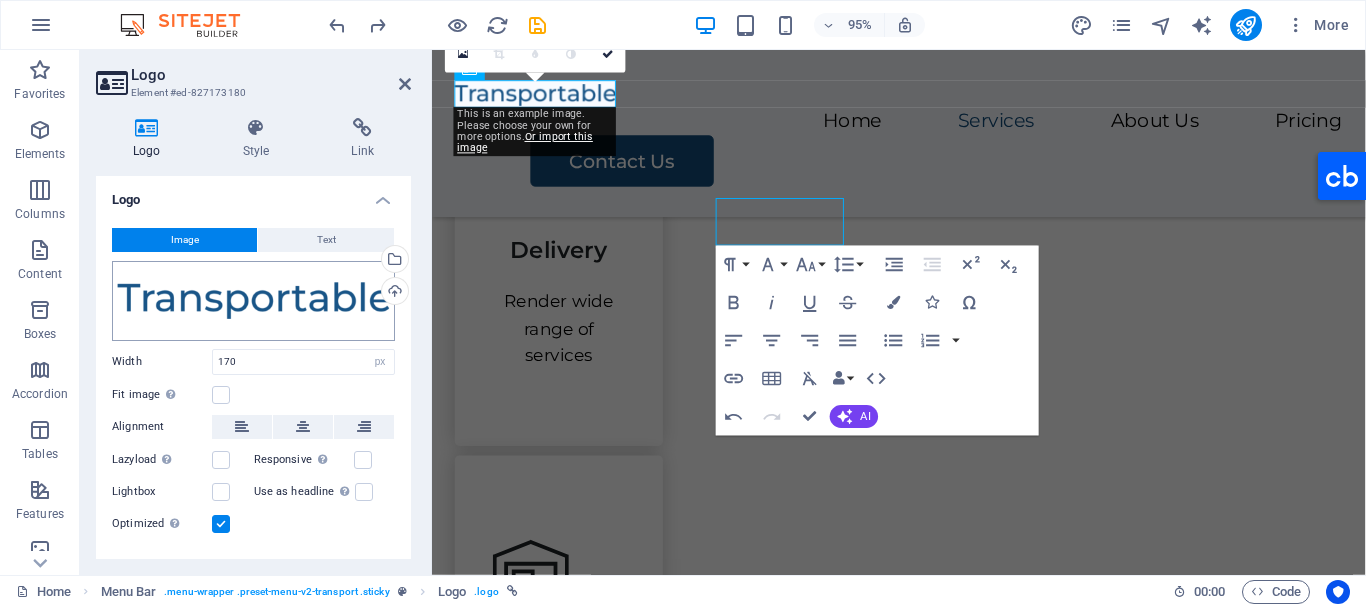 click on "[EMAIL] Home Favorites Elements Columns Content Boxes Accordion Tables Features Images Slider Header Footer Forms Marketing Collections Logo Element #ed-827173180 Logo Style Link Logo Image Text Drag files here, click to choose files or select files from Files or our free stock photos & videos Select files from the file manager, stock photos, or upload file(s) Upload Width 170 Default auto px rem % em vh vw Fit image Automatically fit image to a fixed width and height Height Default auto px Alignment Lazyload Loading images after the page loads improves page speed. Responsive Automatically load retina image and smartphone optimized sizes. Lightbox Use as headline The image will be wrapped in an H1 headline tag. Useful for giving alternative text the weight of an H1 headline, e.g. for the logo. Leave unchecked if uncertain. Optimized Images are compressed to improve page speed. Position Direction Custom X offset 50 px %" at bounding box center [683, 303] 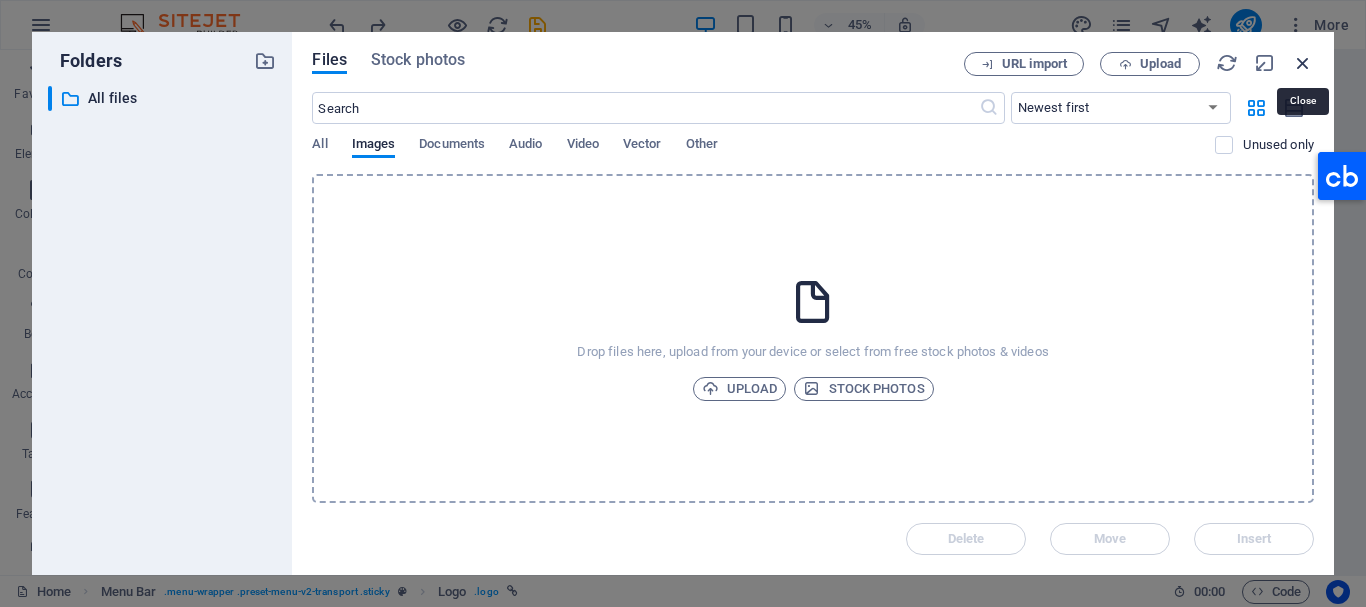click at bounding box center (1303, 63) 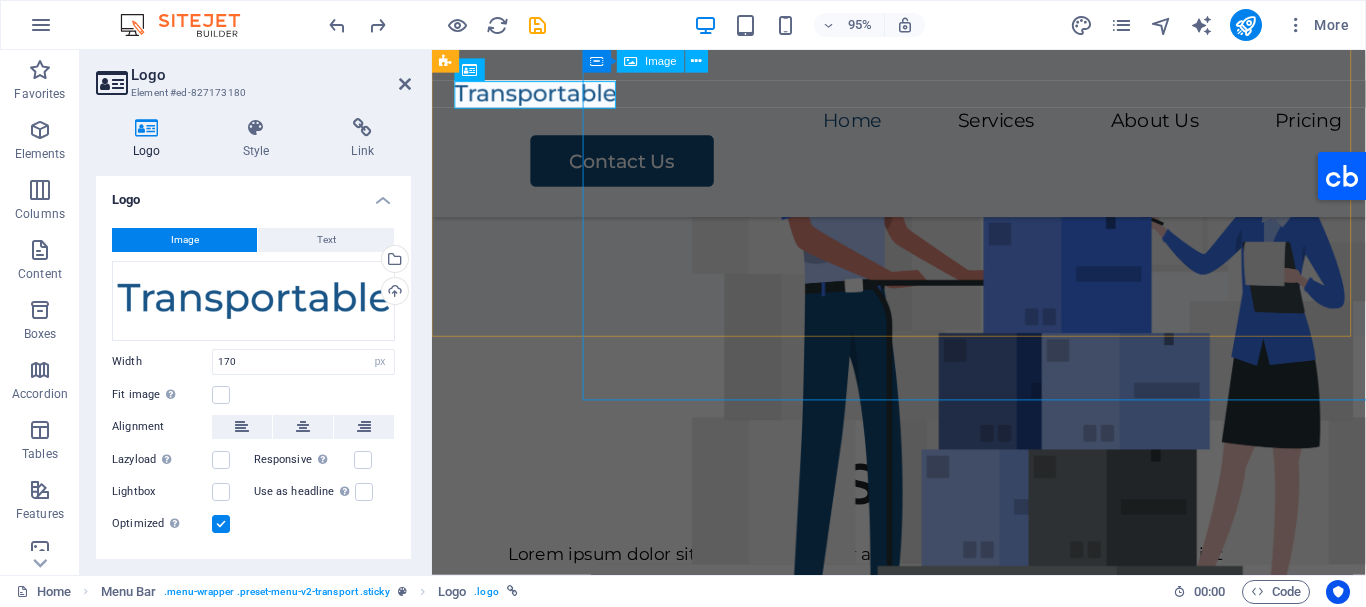 scroll, scrollTop: 0, scrollLeft: 0, axis: both 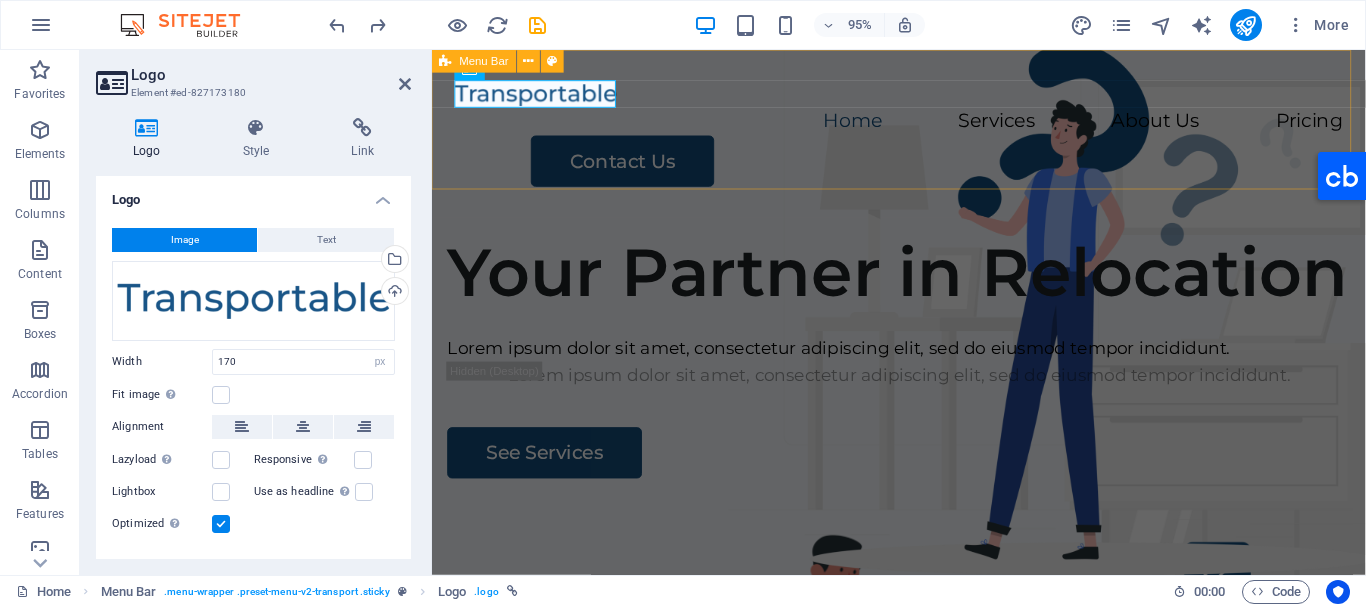 click on "Home Services About Us Pricing Contact Us" at bounding box center [923, 138] 